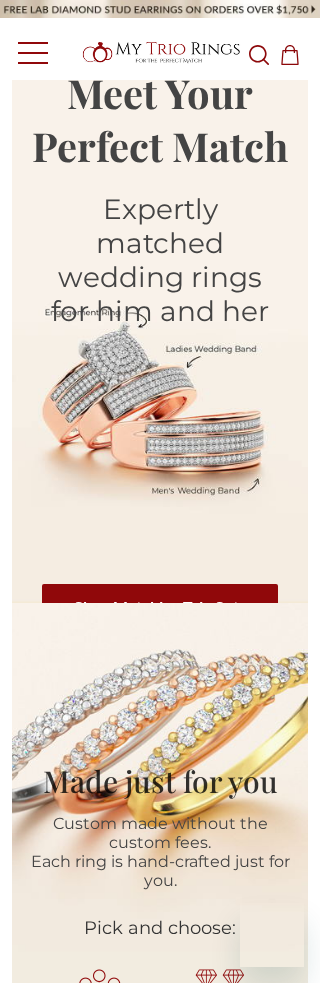 scroll, scrollTop: 0, scrollLeft: 0, axis: both 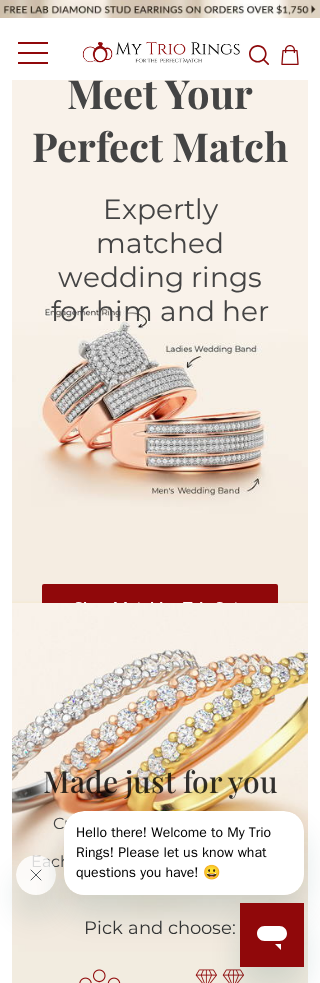 click at bounding box center [160, 341] 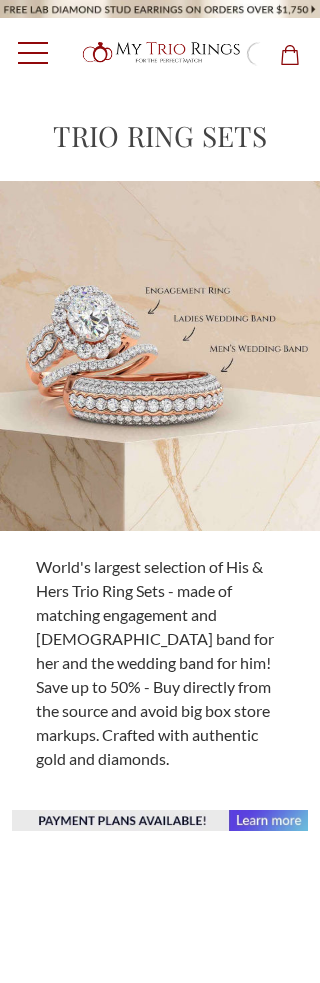 scroll, scrollTop: 1, scrollLeft: 0, axis: vertical 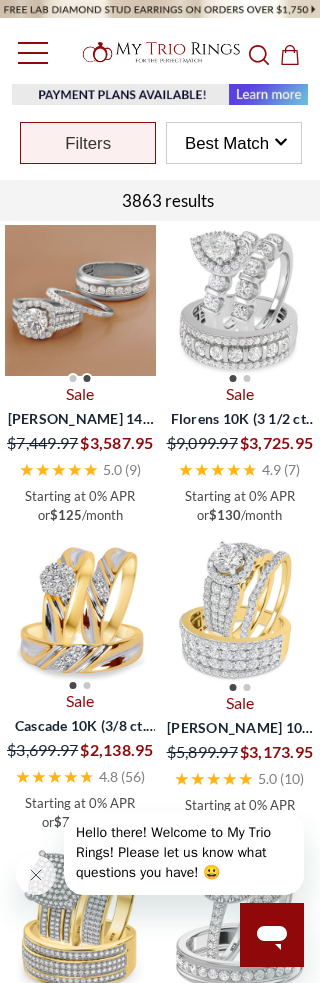 click at bounding box center [80, 300] 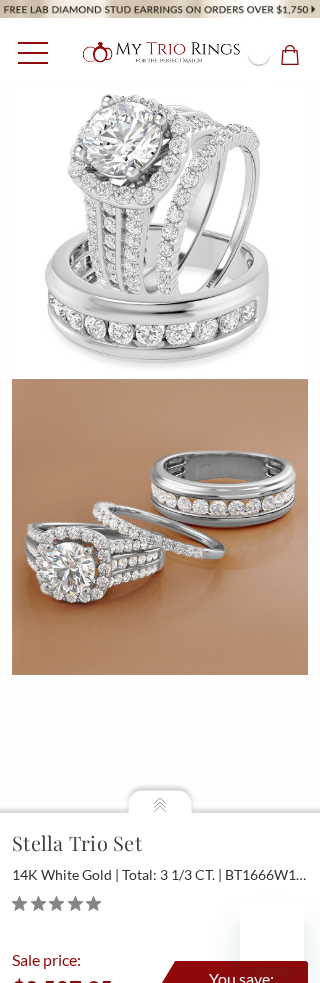 scroll, scrollTop: 0, scrollLeft: 0, axis: both 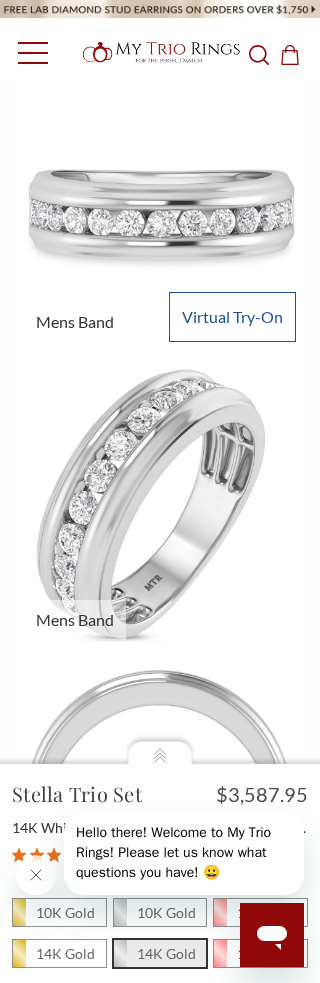 click at bounding box center [160, 504] 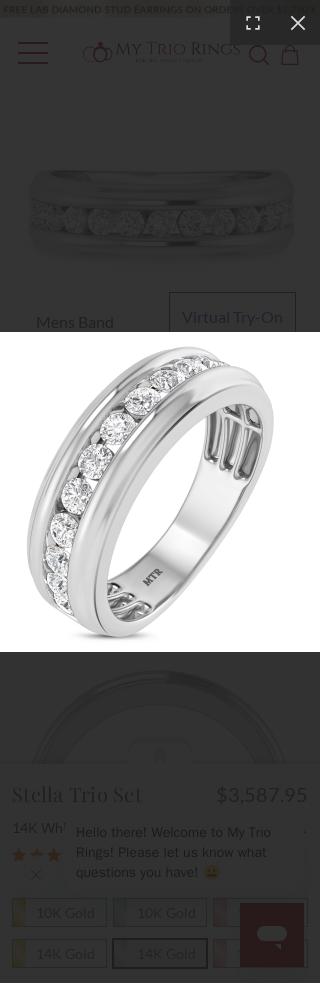 click 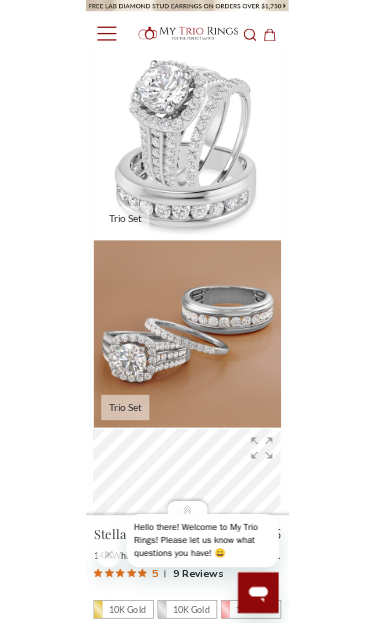 scroll, scrollTop: 0, scrollLeft: 0, axis: both 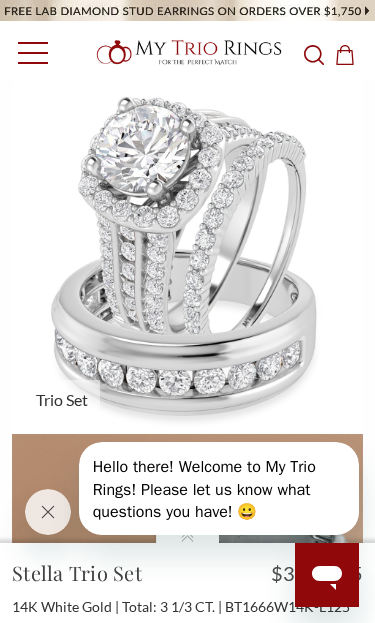 click at bounding box center (327, 575) 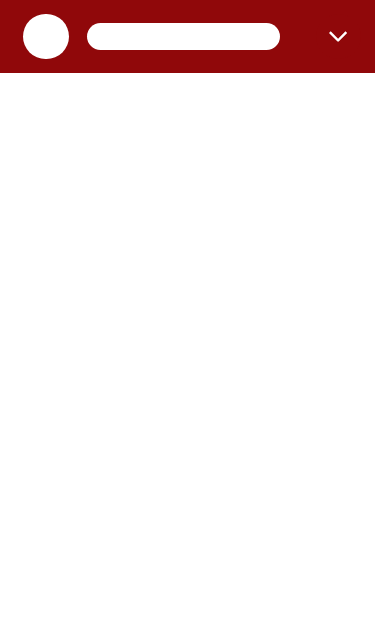 scroll, scrollTop: 0, scrollLeft: 0, axis: both 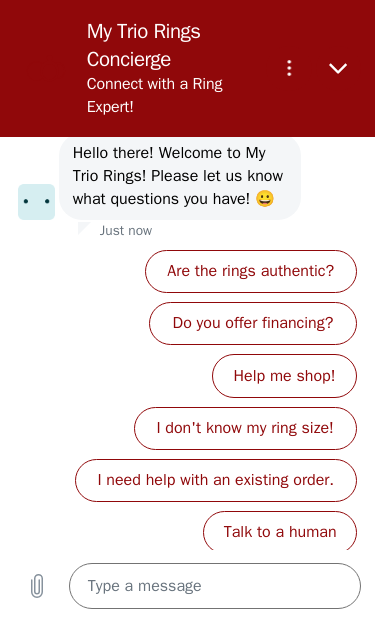 click at bounding box center (339, 69) 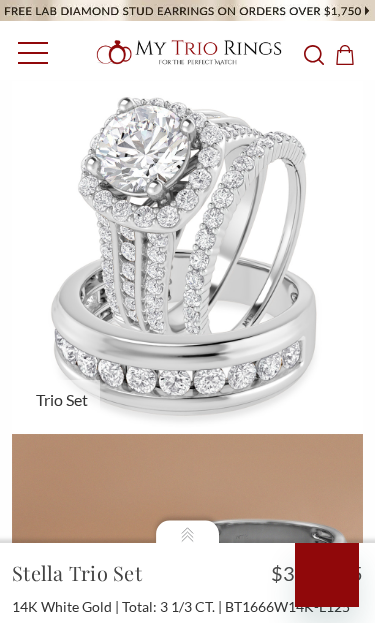 type on "x" 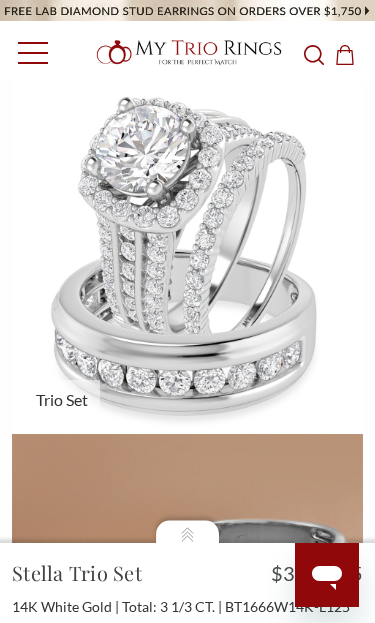 scroll, scrollTop: 21, scrollLeft: 0, axis: vertical 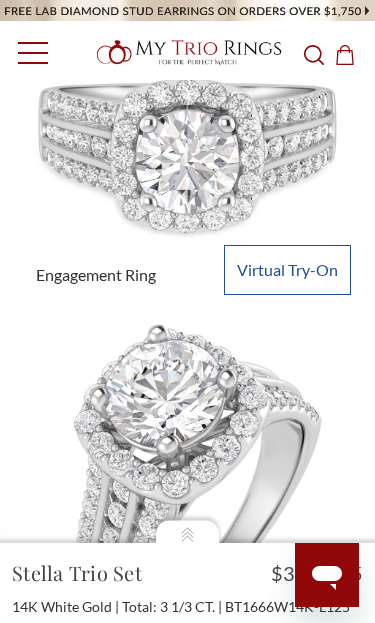 click on "Virtual Try-On" at bounding box center (287, 270) 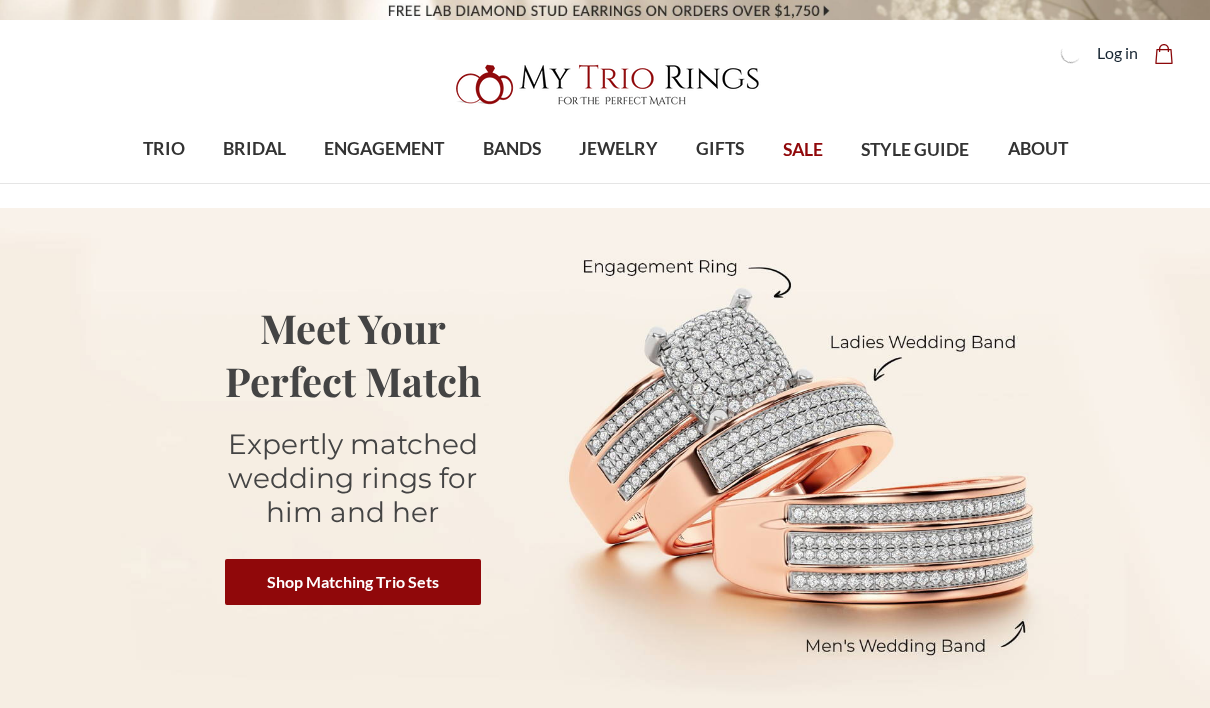 click at bounding box center (605, 458) 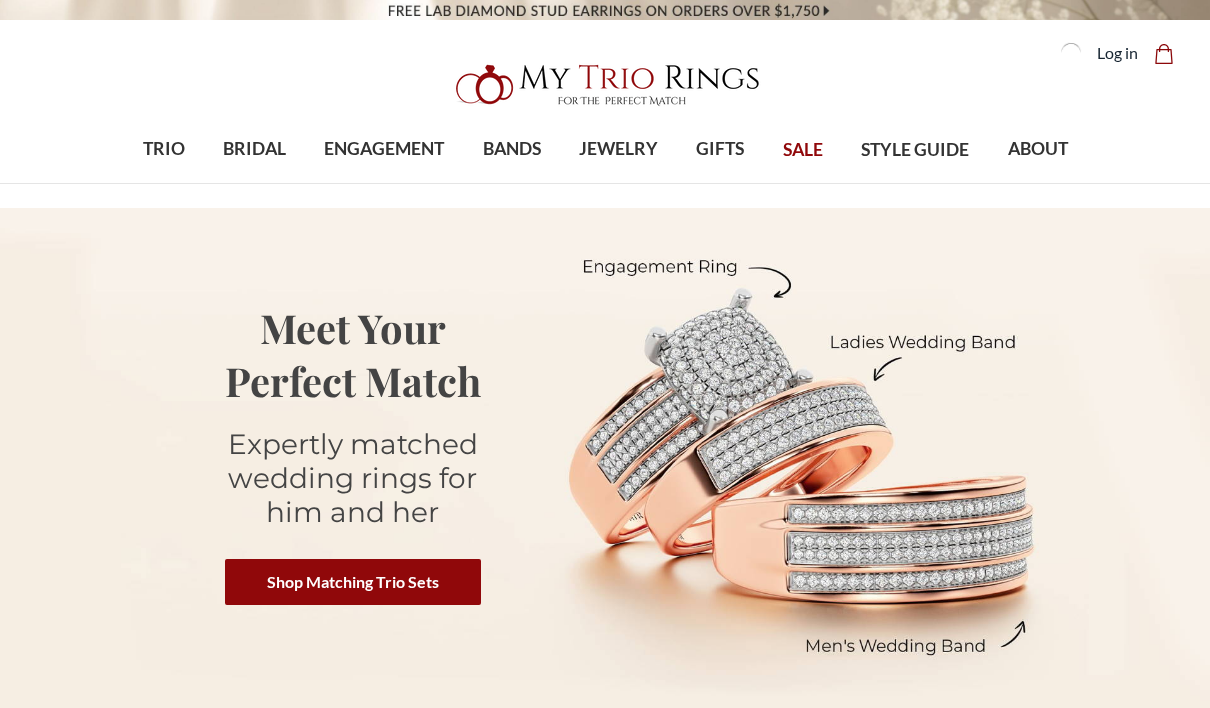 scroll, scrollTop: 0, scrollLeft: 24, axis: horizontal 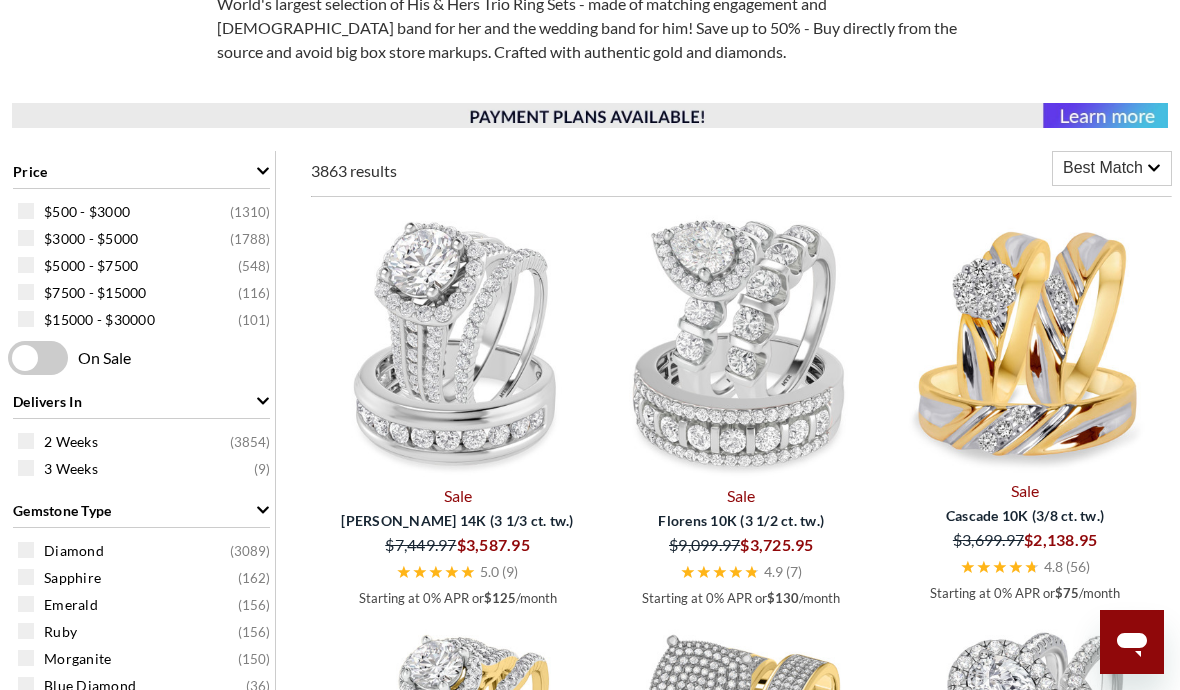 click on "Stella 14K (3 1/3 ct. tw.)" at bounding box center (458, 520) 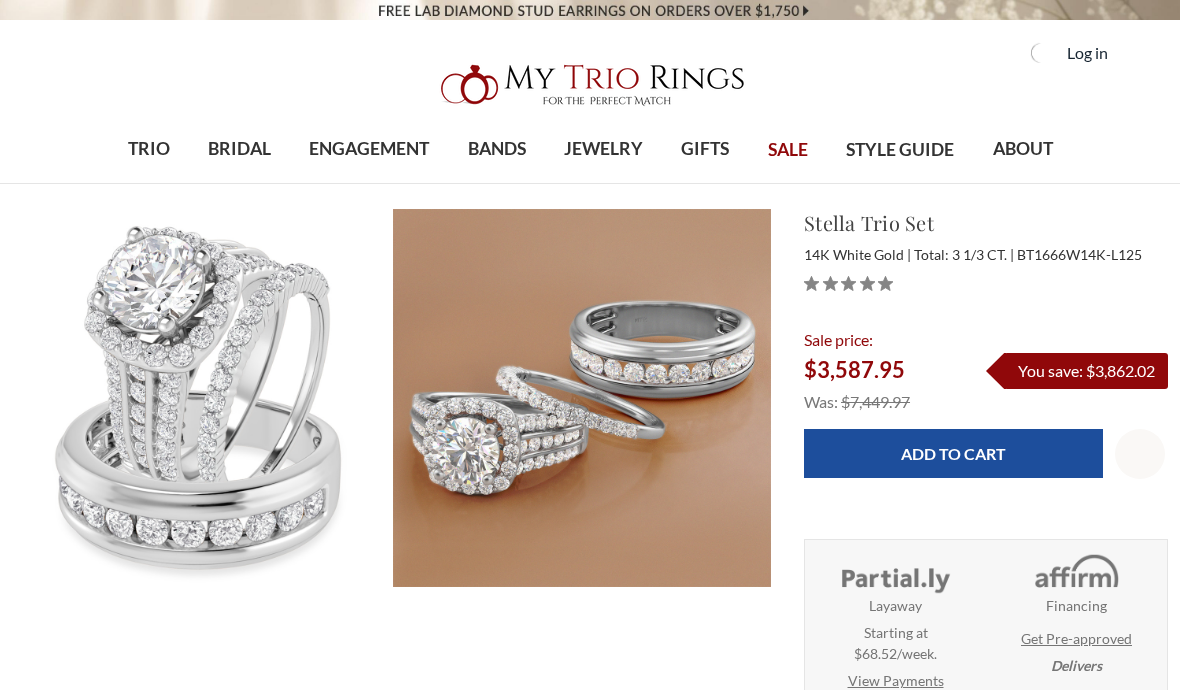 scroll, scrollTop: 0, scrollLeft: 0, axis: both 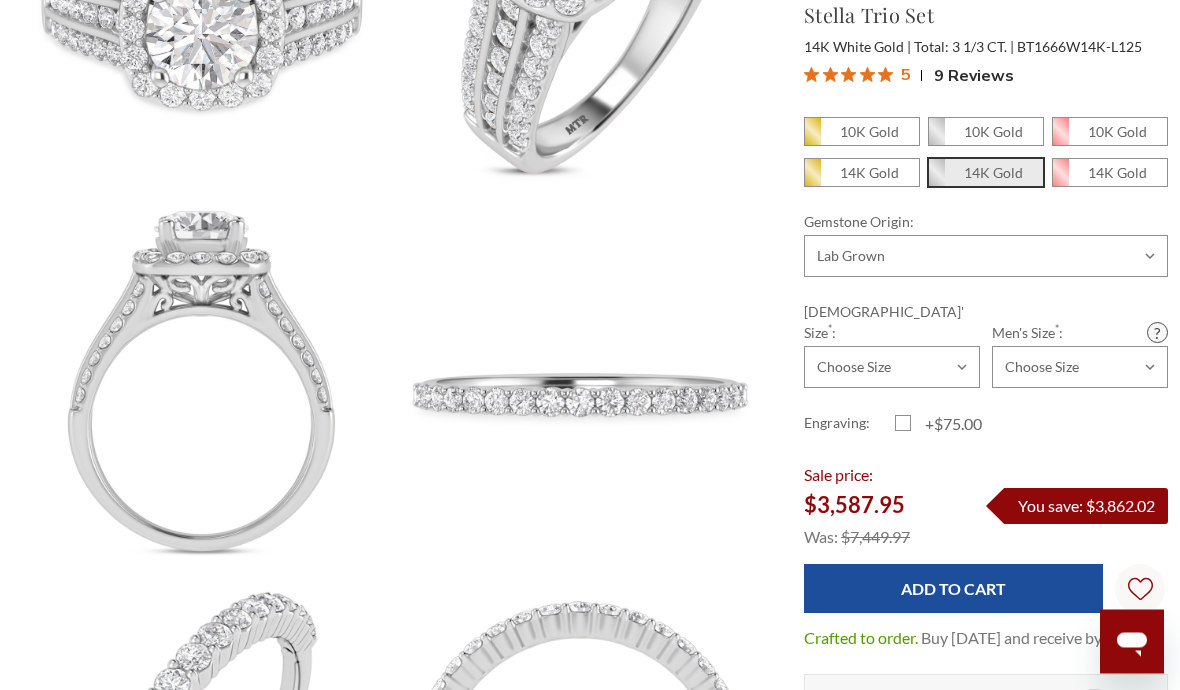 click on "9 Reviews" at bounding box center (974, 75) 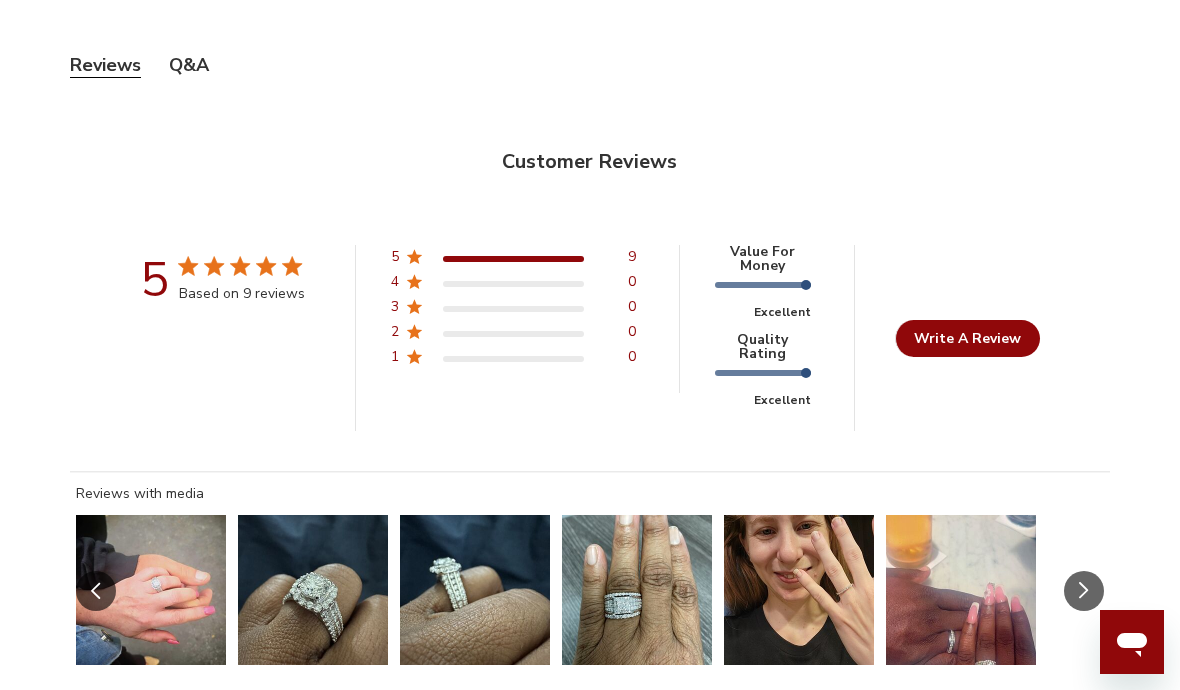 scroll, scrollTop: 5749, scrollLeft: 0, axis: vertical 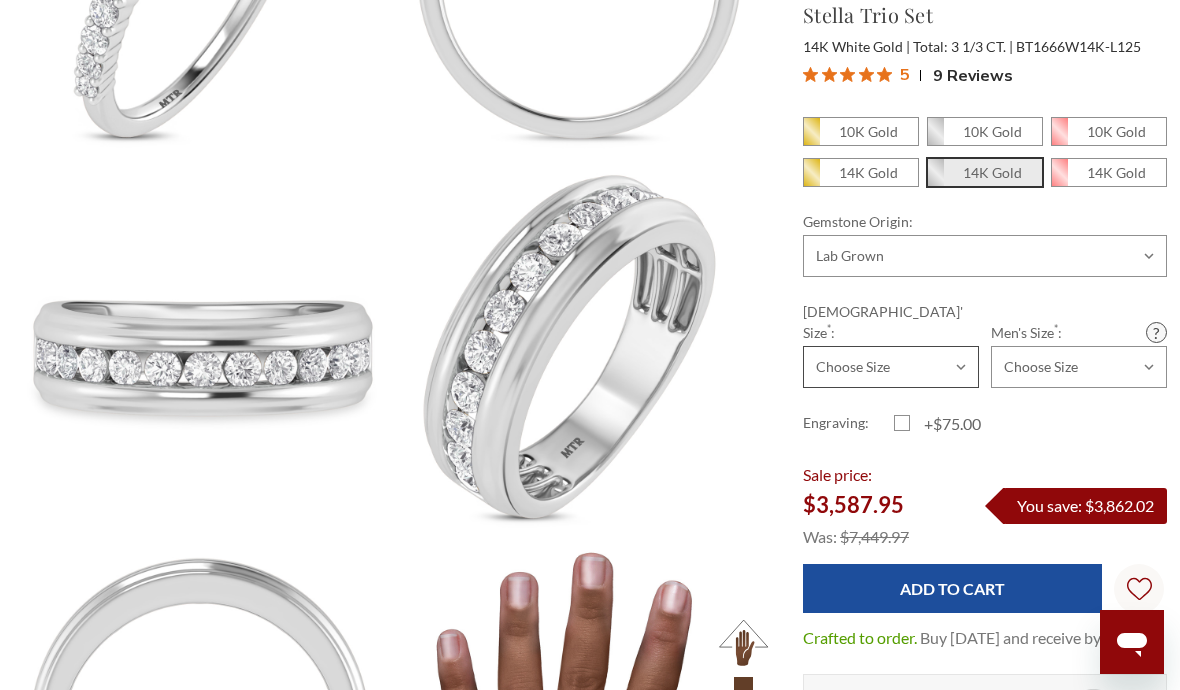 click on "Choose Size
3.00
3.25
3.50
3.75
4.00
4.25
4.50
4.75
5.00
5.25
5.50
5.75
6.00
6.25
6.50
6.75
7.00
7.25
7.50
7.75
8.00
8.25
8.50
8.75
9.00
9.25
9.50
9.75
10.00
10.25
10.50
10.75
11.00
11.25
11.50
11.75
12.00
12.25
12.50
12.75
13.00" at bounding box center [891, 367] 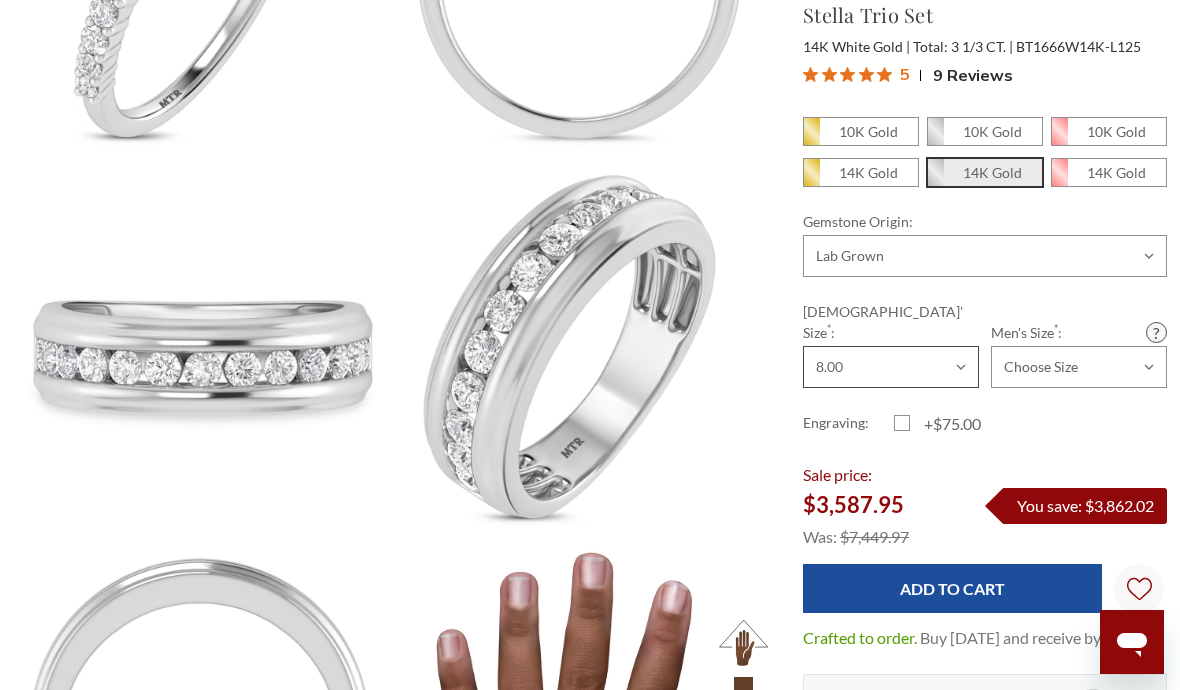 scroll, scrollTop: 0, scrollLeft: 0, axis: both 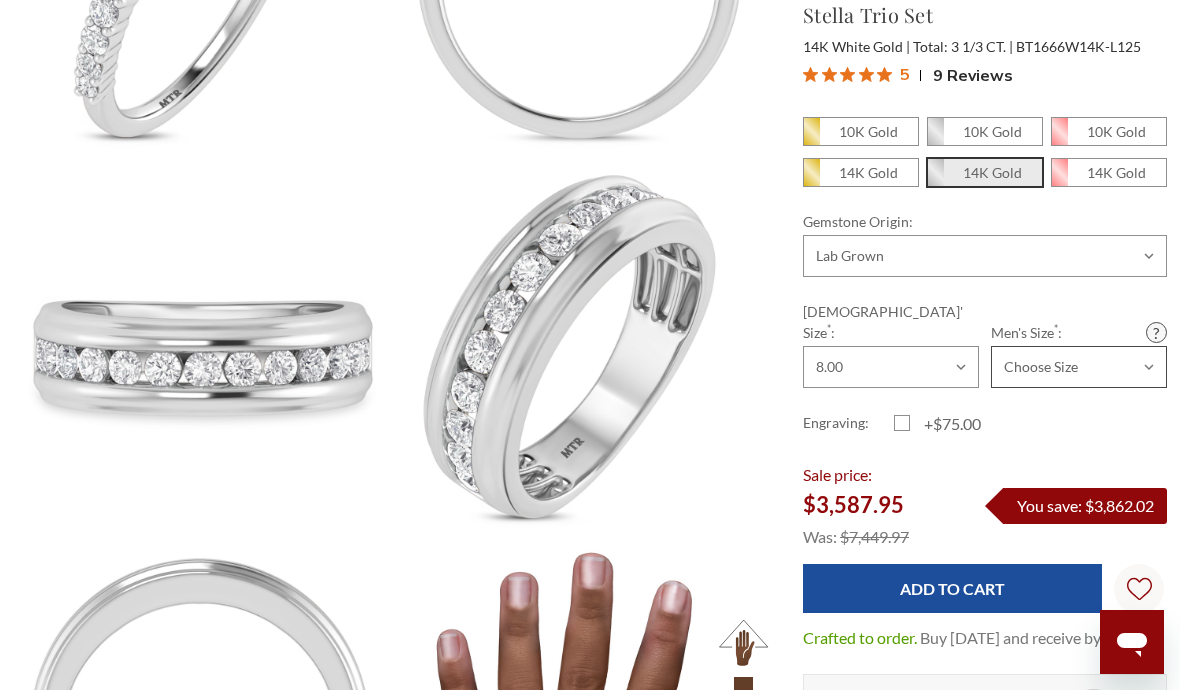 click on "Choose Size
6.00
6.25
6.50
6.75
7.00
7.25
7.50
7.75
8.00
8.25
8.50
8.75
9.00
9.25
9.50
9.75
10.00
10.25
10.50
10.75
11.00
11.25
11.50
11.75
12.00
12.25
12.50
12.75
13.00
13.25
13.50
13.75
14.00
14.25
14.50
14.75
15.00
15.25
15.50
15.75
16.00" at bounding box center (1079, 367) 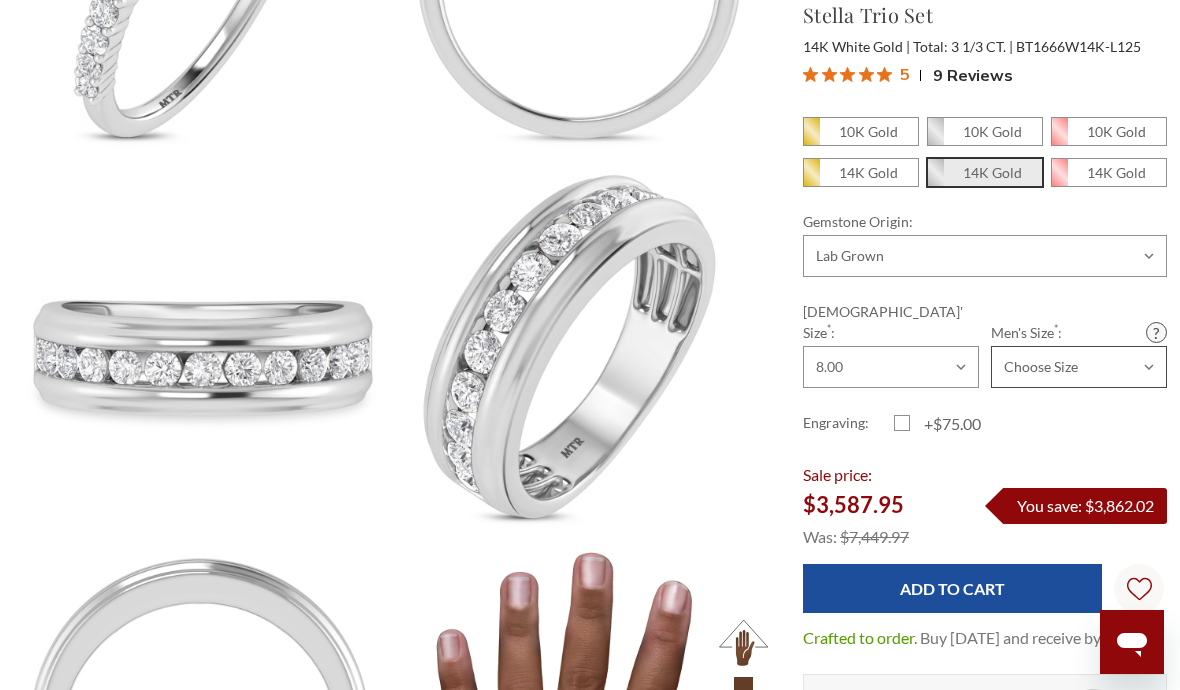 select on "20198662" 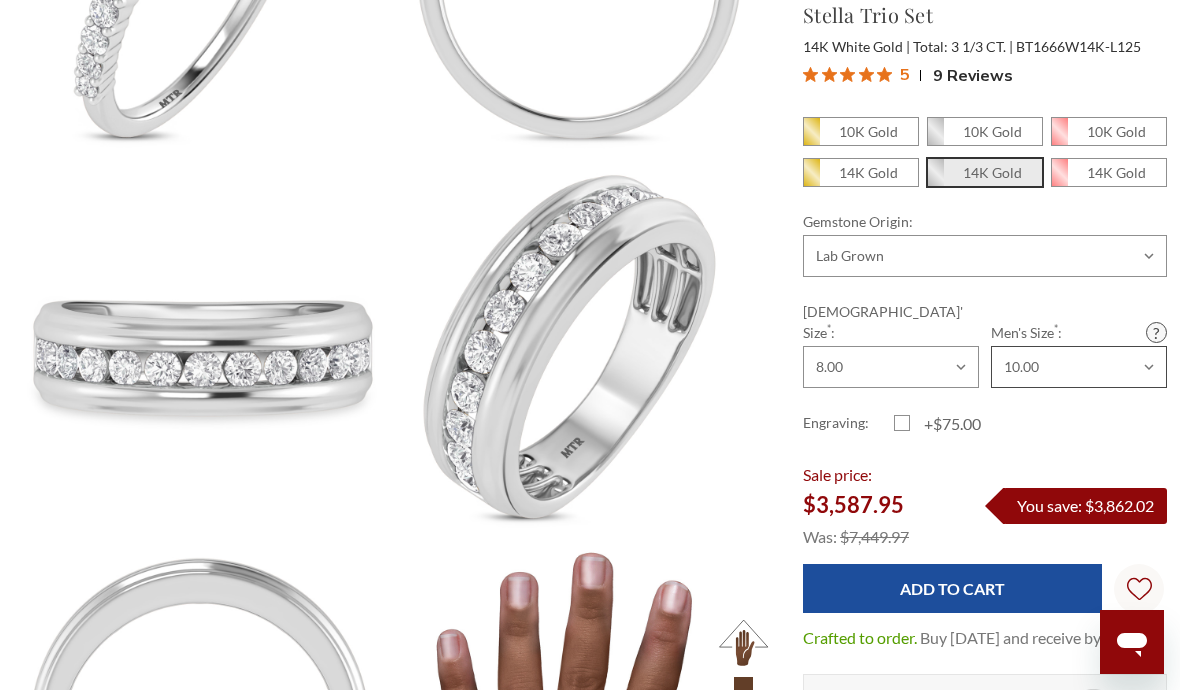 scroll, scrollTop: 0, scrollLeft: 0, axis: both 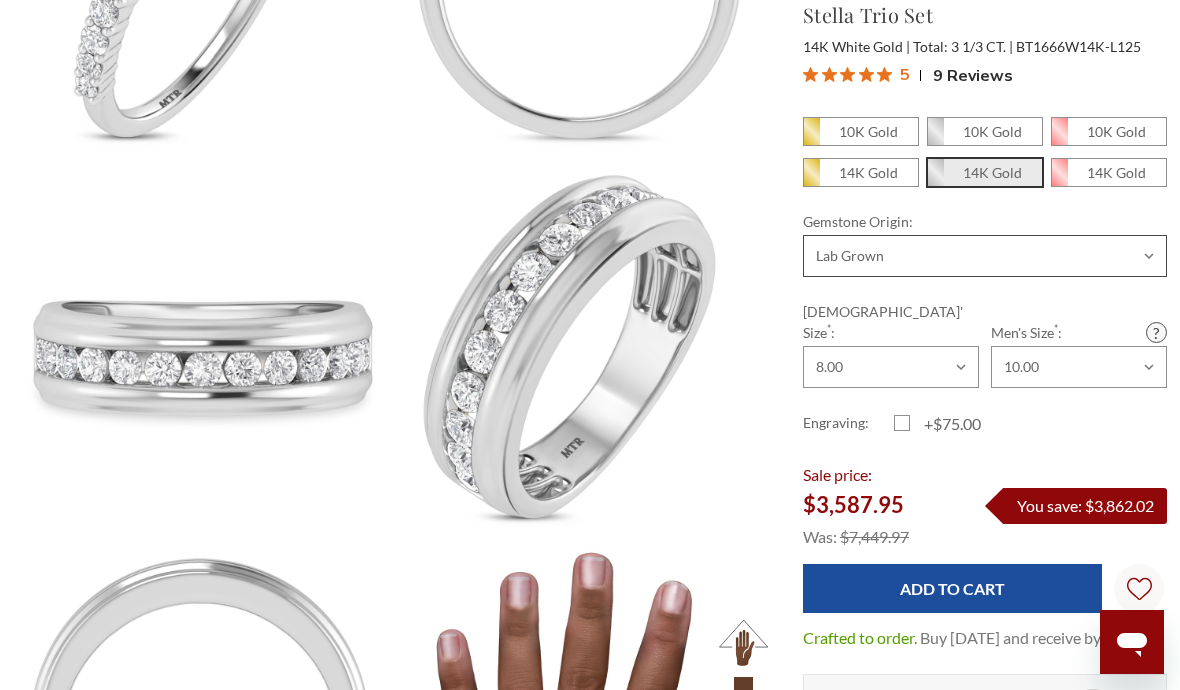 click on "Choose Options
Natural
Lab Grown" at bounding box center (985, 256) 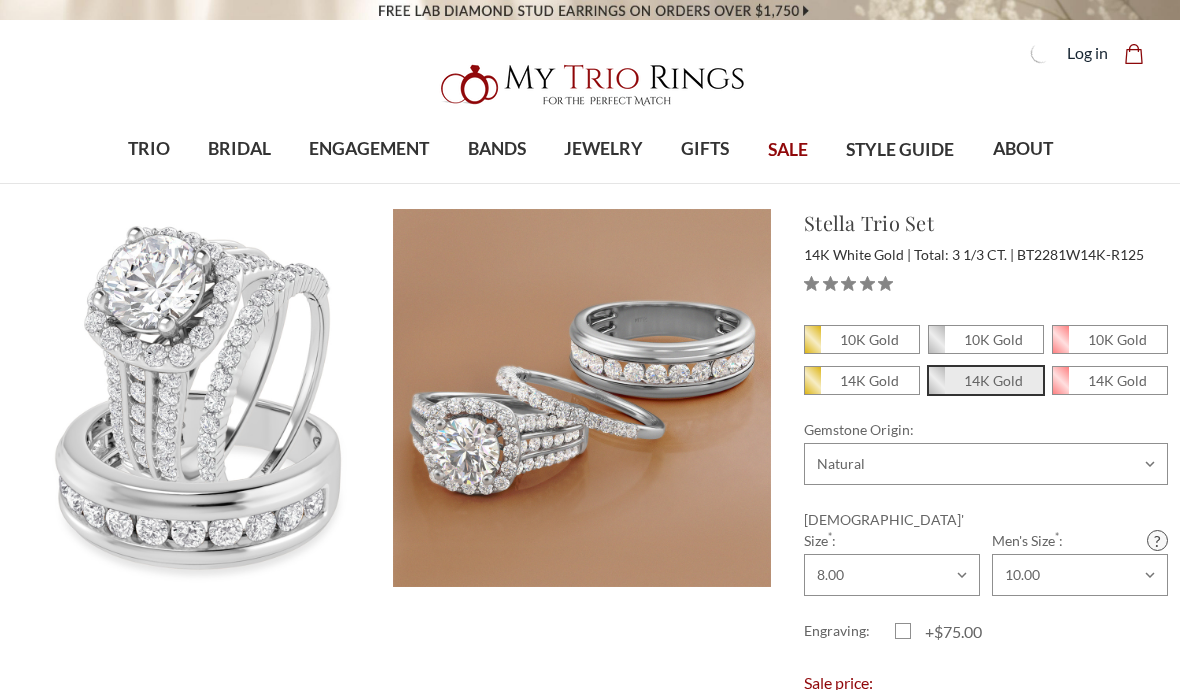 scroll, scrollTop: 0, scrollLeft: 0, axis: both 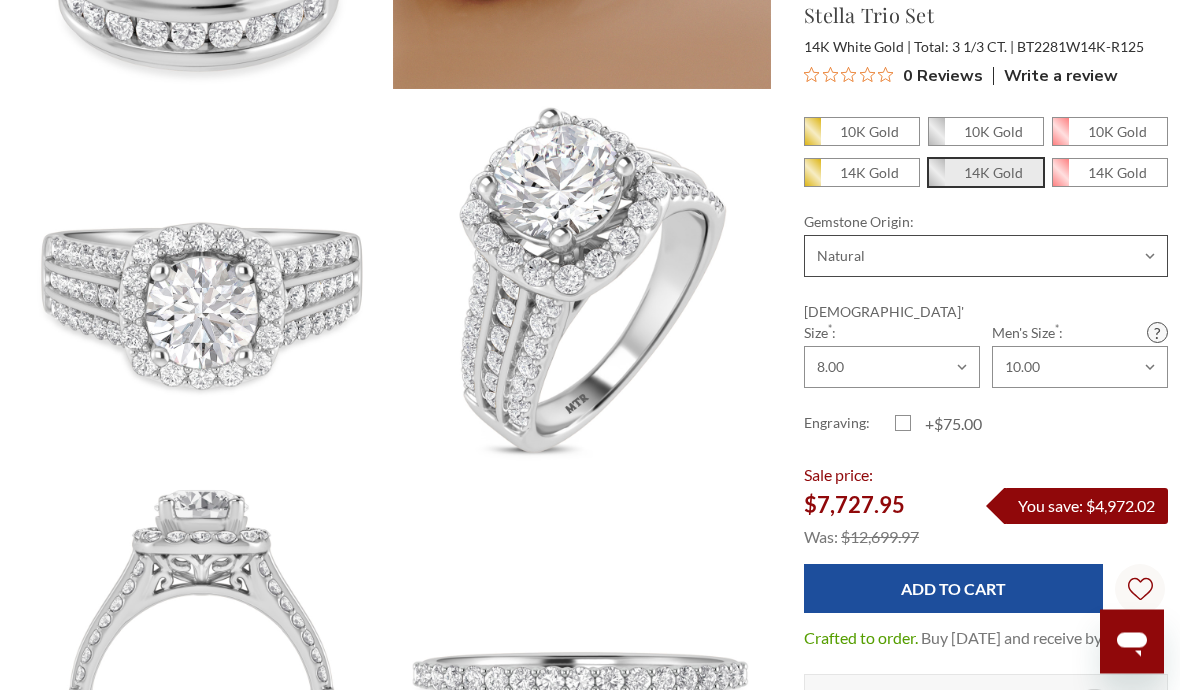 click on "Choose Options
Natural
Lab Grown" at bounding box center [986, 256] 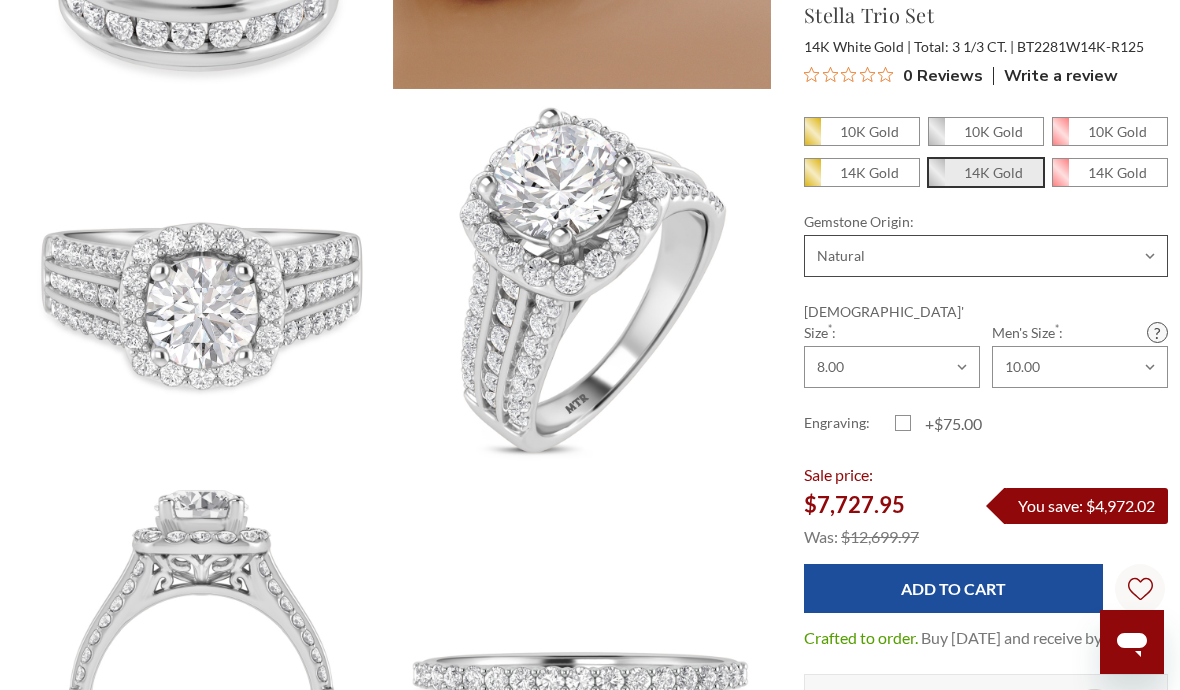 select on "20211865" 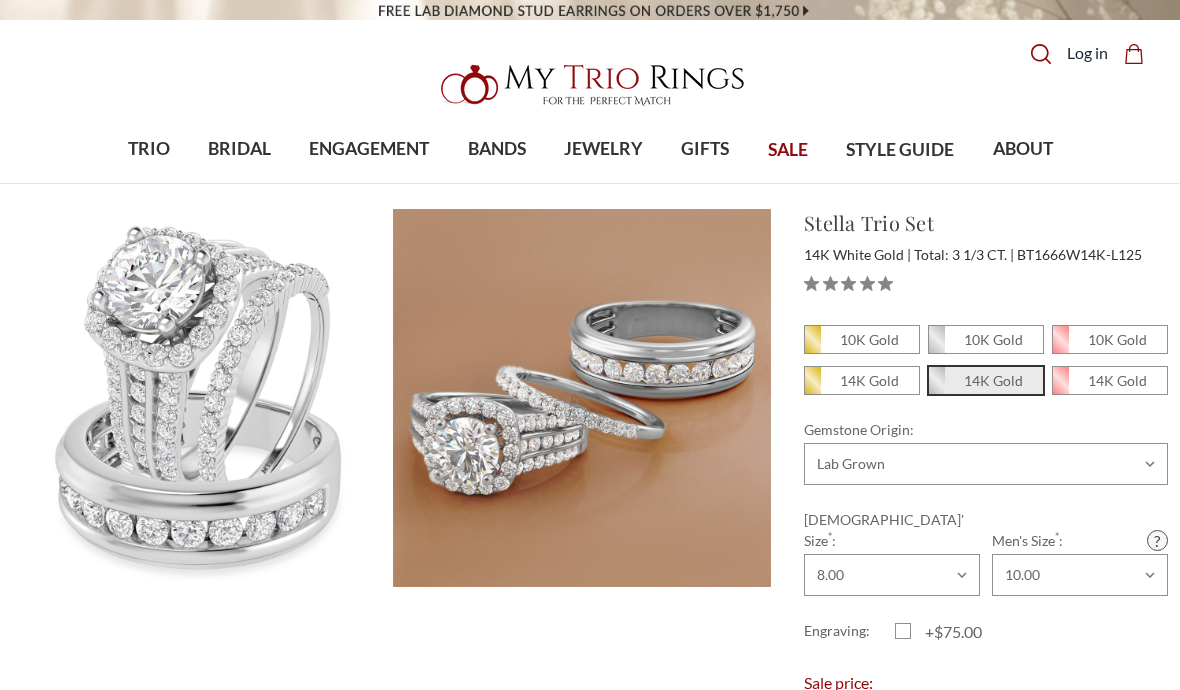 scroll, scrollTop: 0, scrollLeft: 0, axis: both 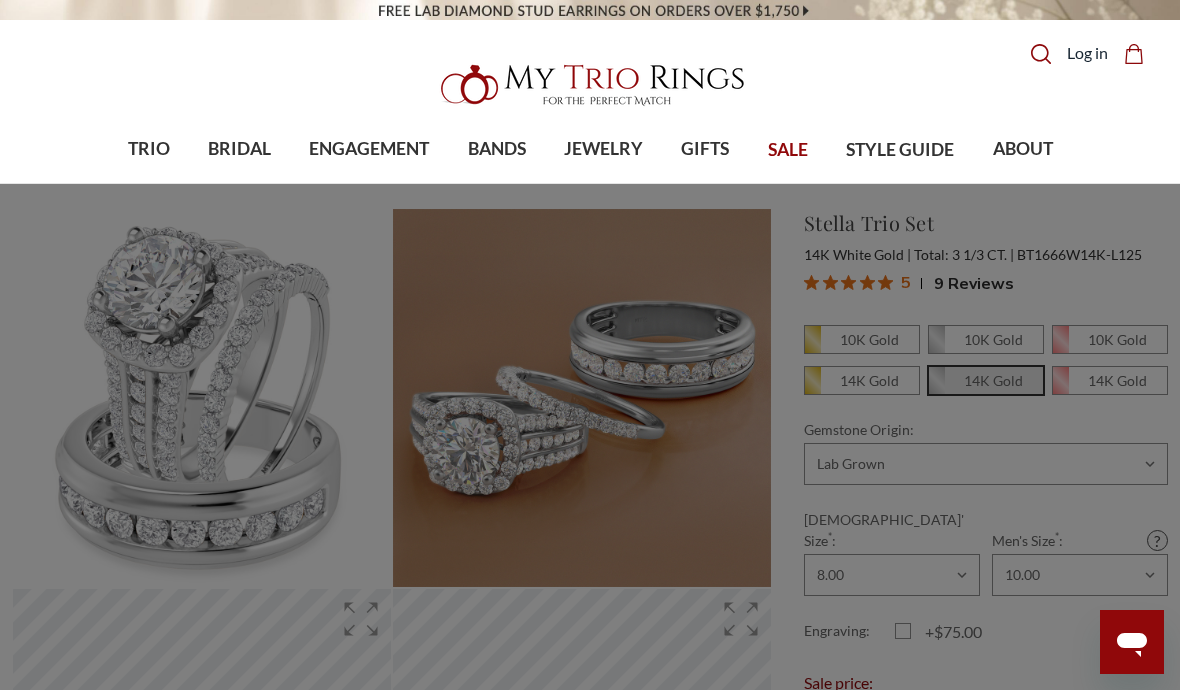 click on "TRIO" at bounding box center (149, 149) 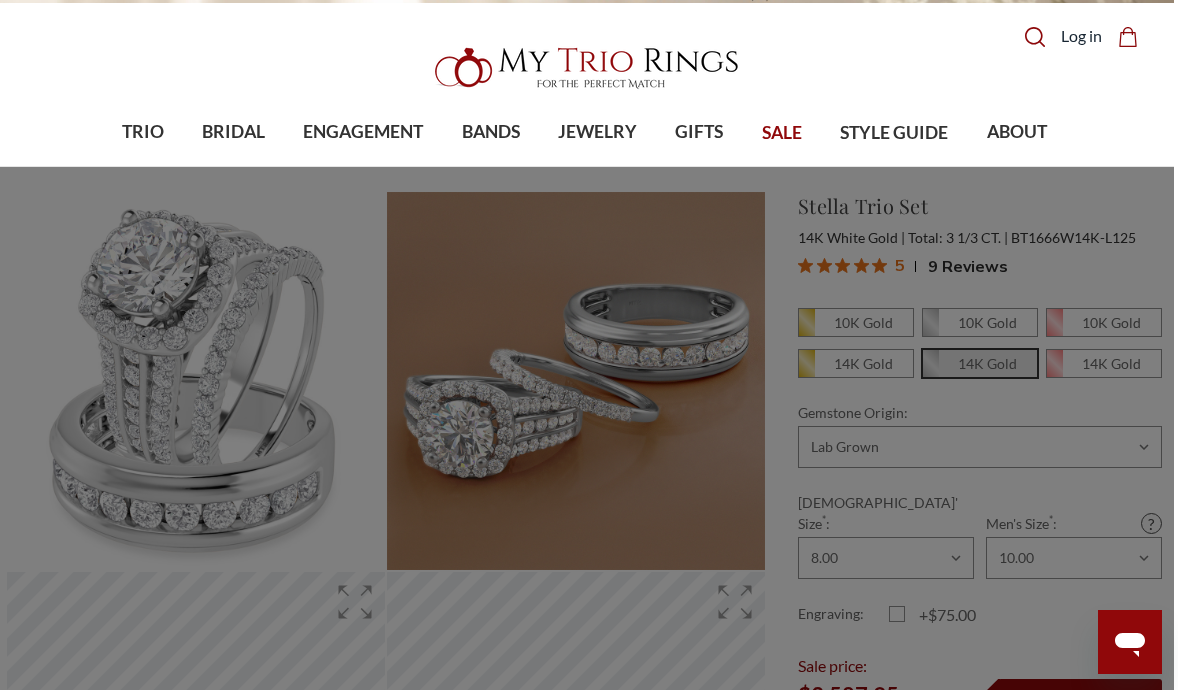 scroll, scrollTop: 0, scrollLeft: 4, axis: horizontal 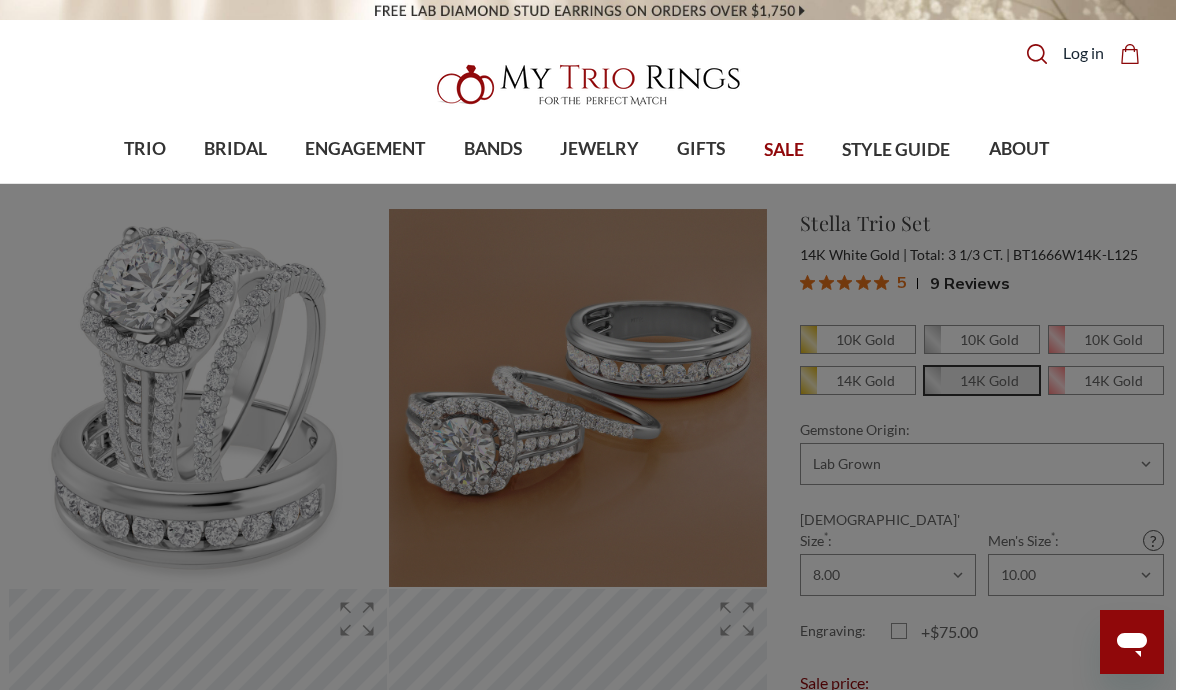 click on "TRIO
show submenu for TRIO
Browse by Gemstone
Natural Diamonds
Lab Diamonds
Colored Lab Diamonds
Ruby
Morganite" at bounding box center (586, 150) 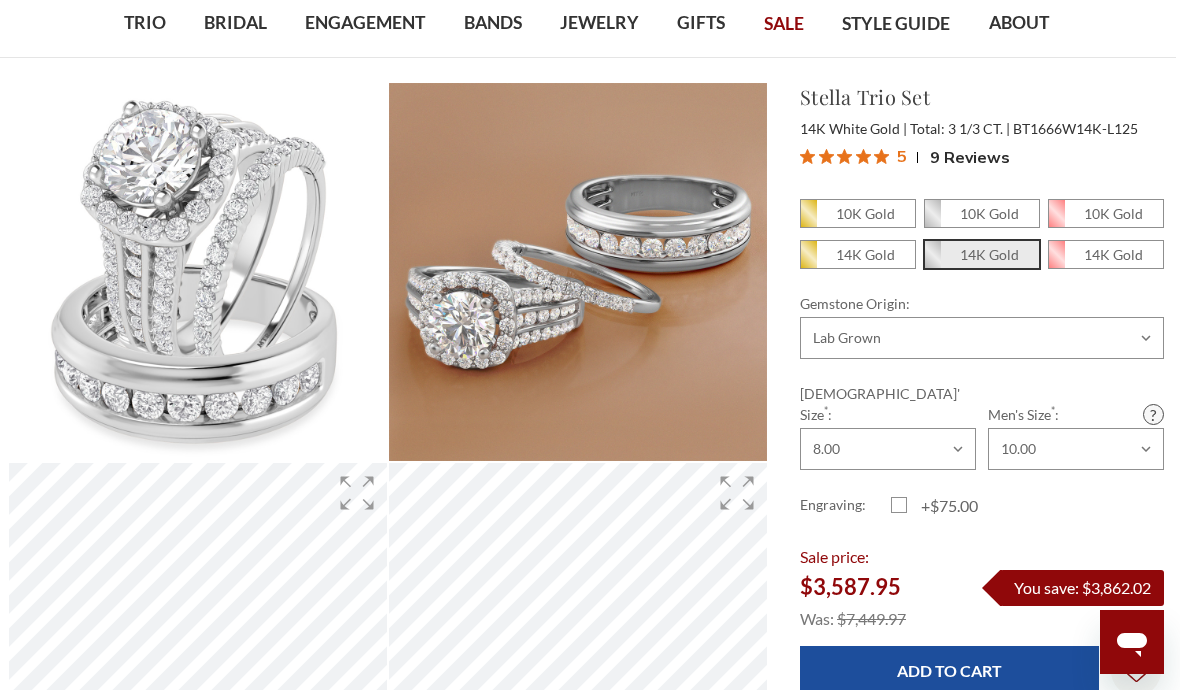 scroll, scrollTop: 124, scrollLeft: 4, axis: both 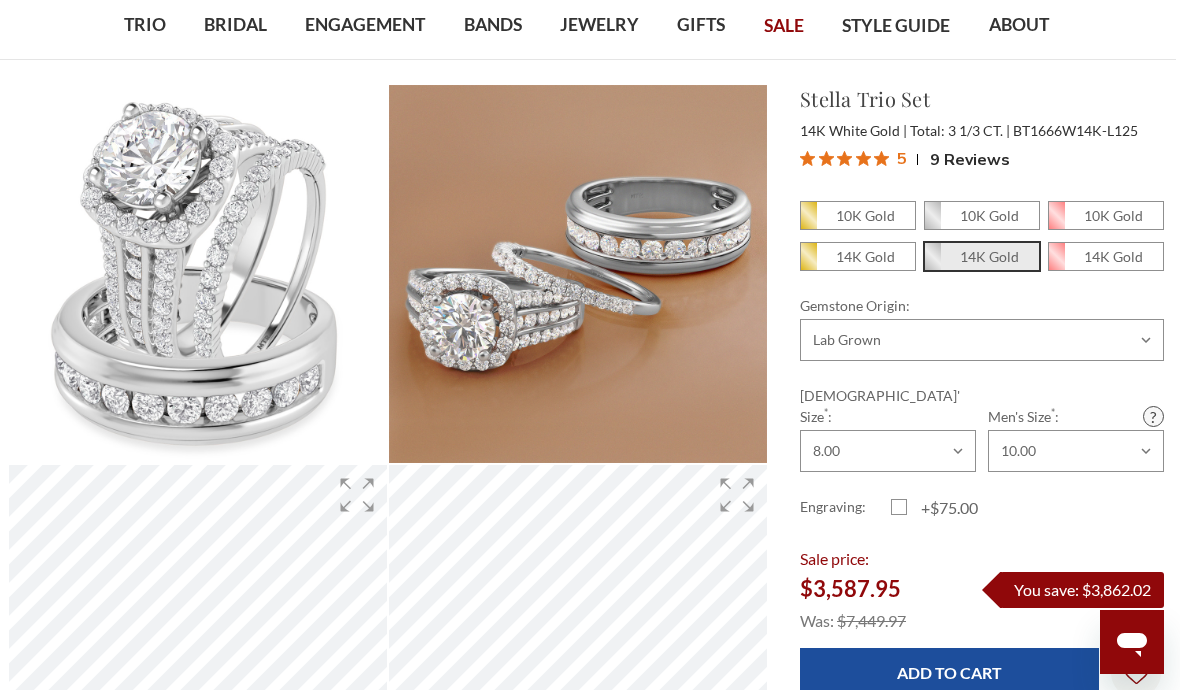 click on "TRIO" at bounding box center [145, 25] 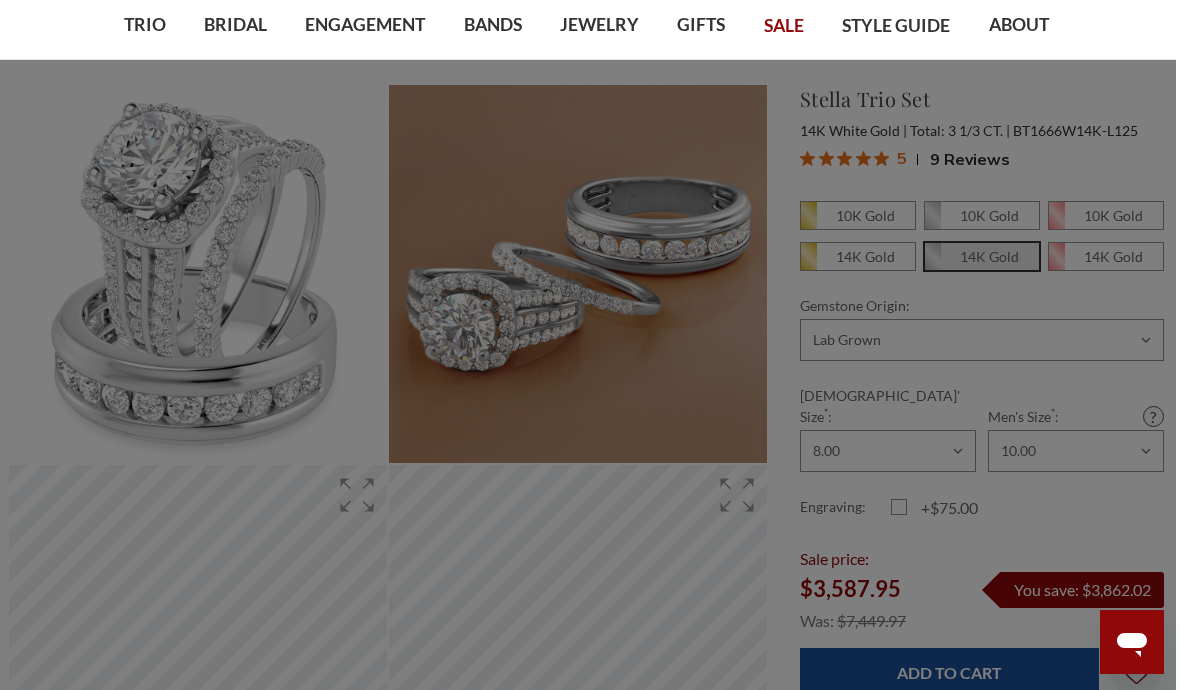 click on "$1,001 - $2,000" at bounding box center [765, 261] 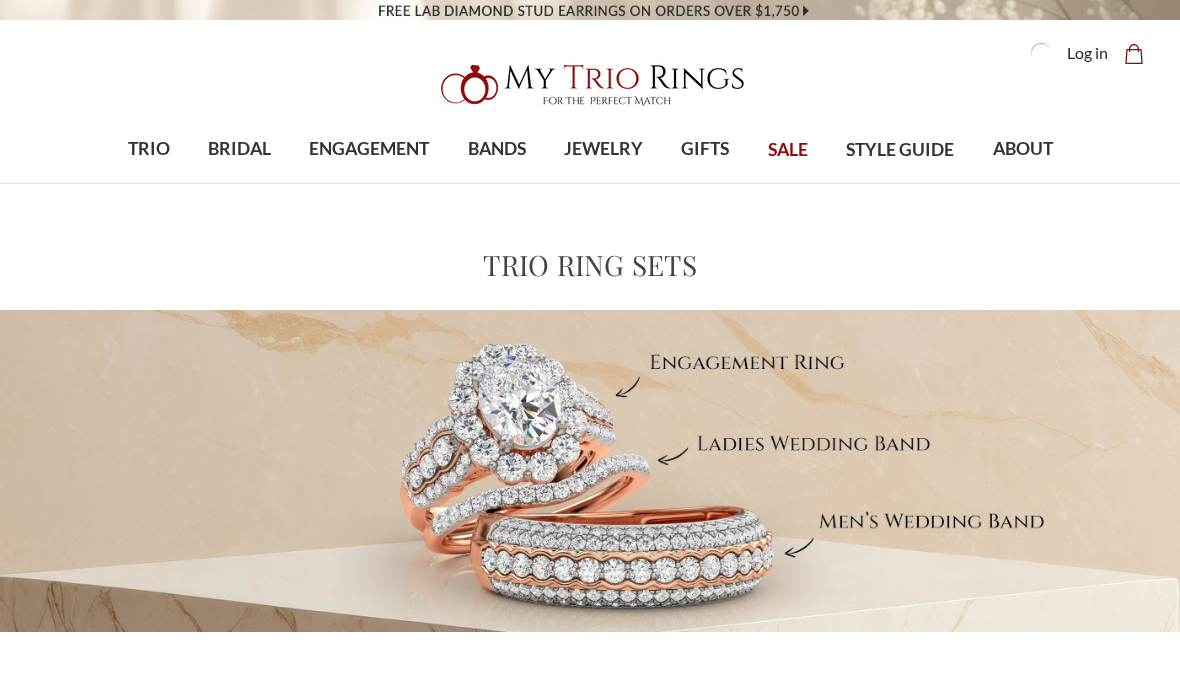 scroll, scrollTop: 0, scrollLeft: 0, axis: both 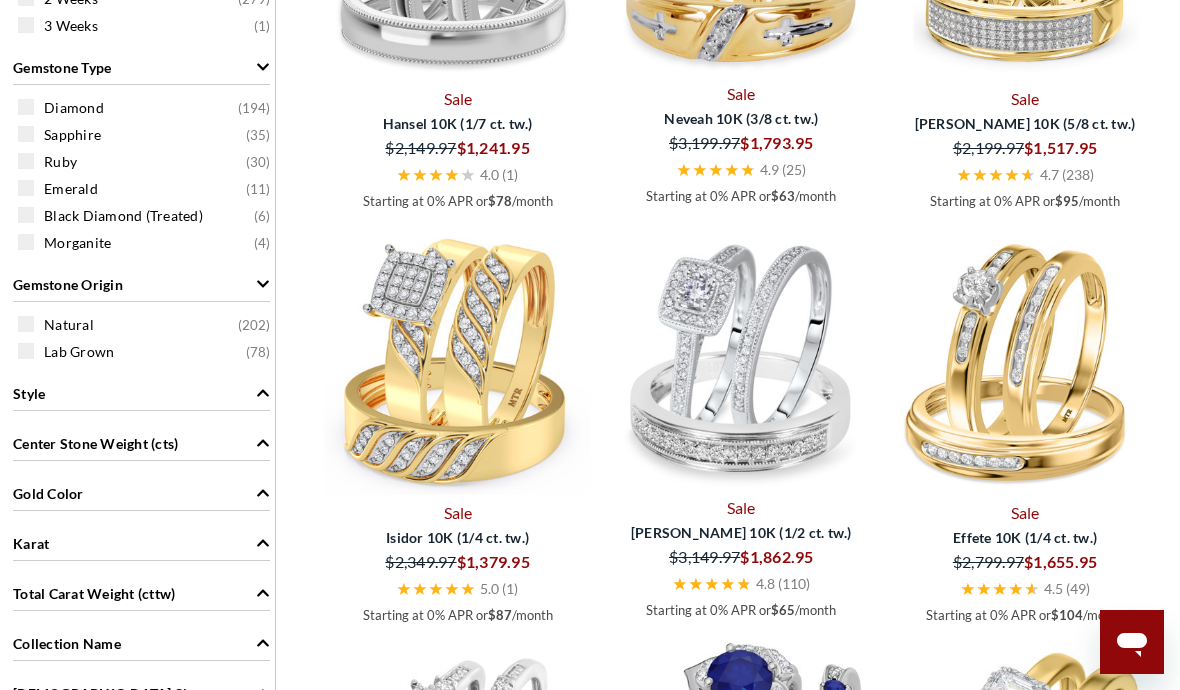 click at bounding box center [26, 324] 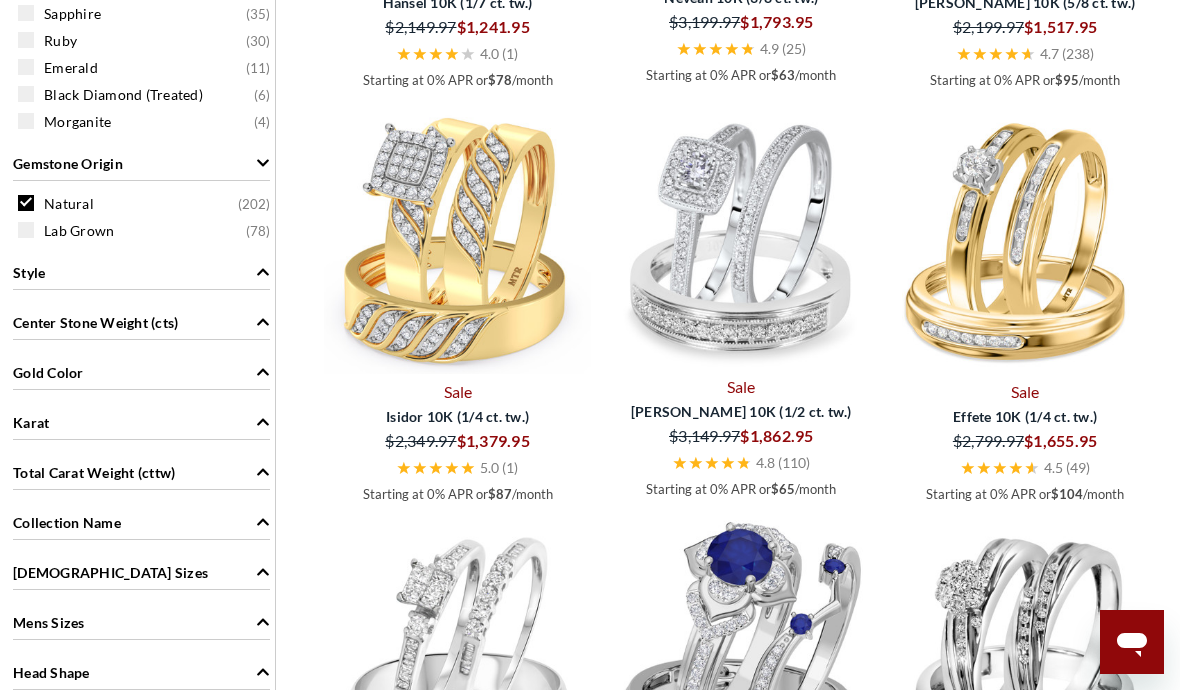 scroll, scrollTop: 1255, scrollLeft: 0, axis: vertical 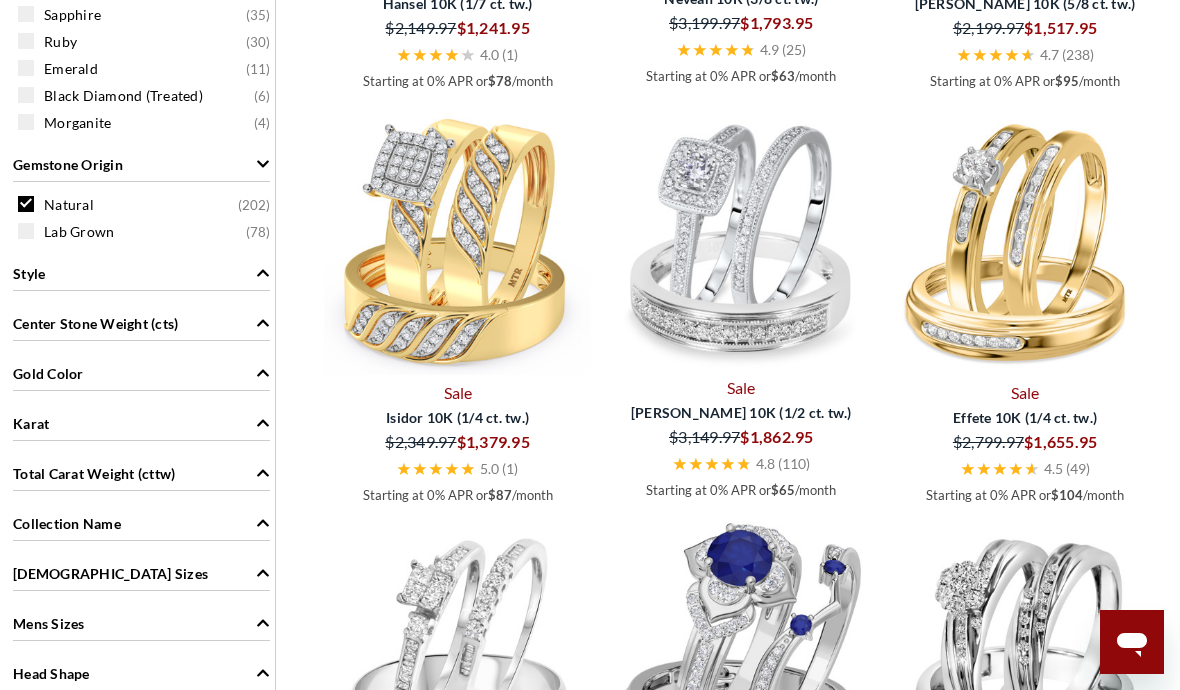 click on "Center Stone Weight (cts)" at bounding box center [141, 322] 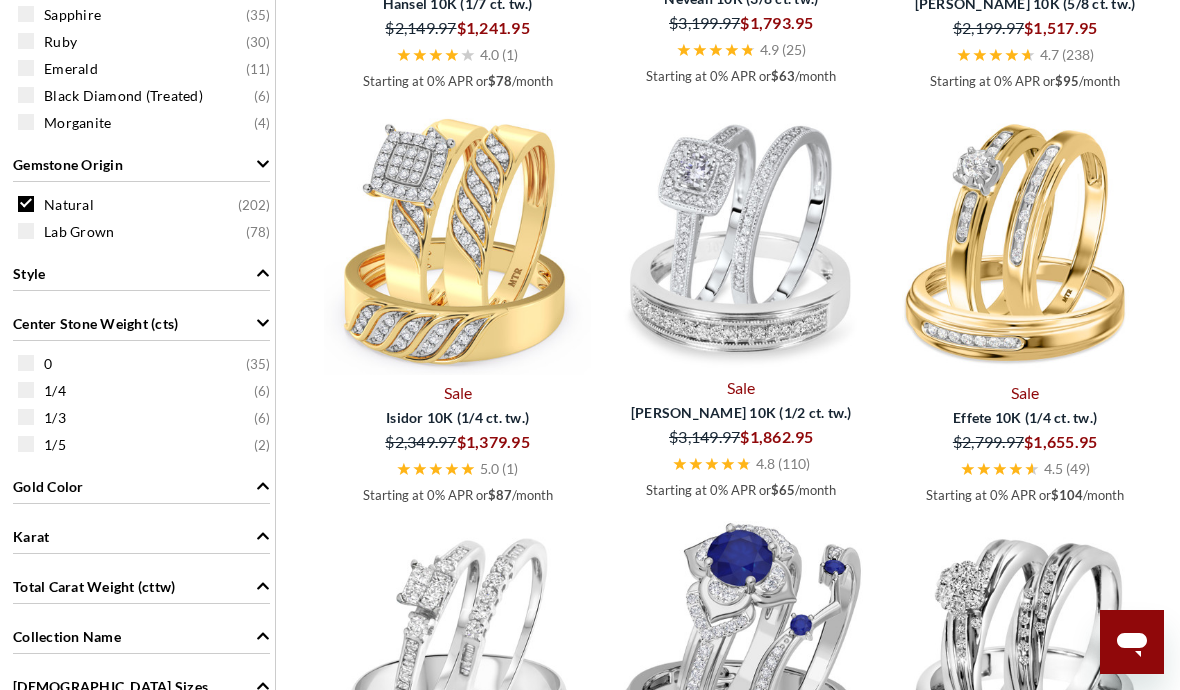click on "1/3   ( 6 )" at bounding box center (146, 417) 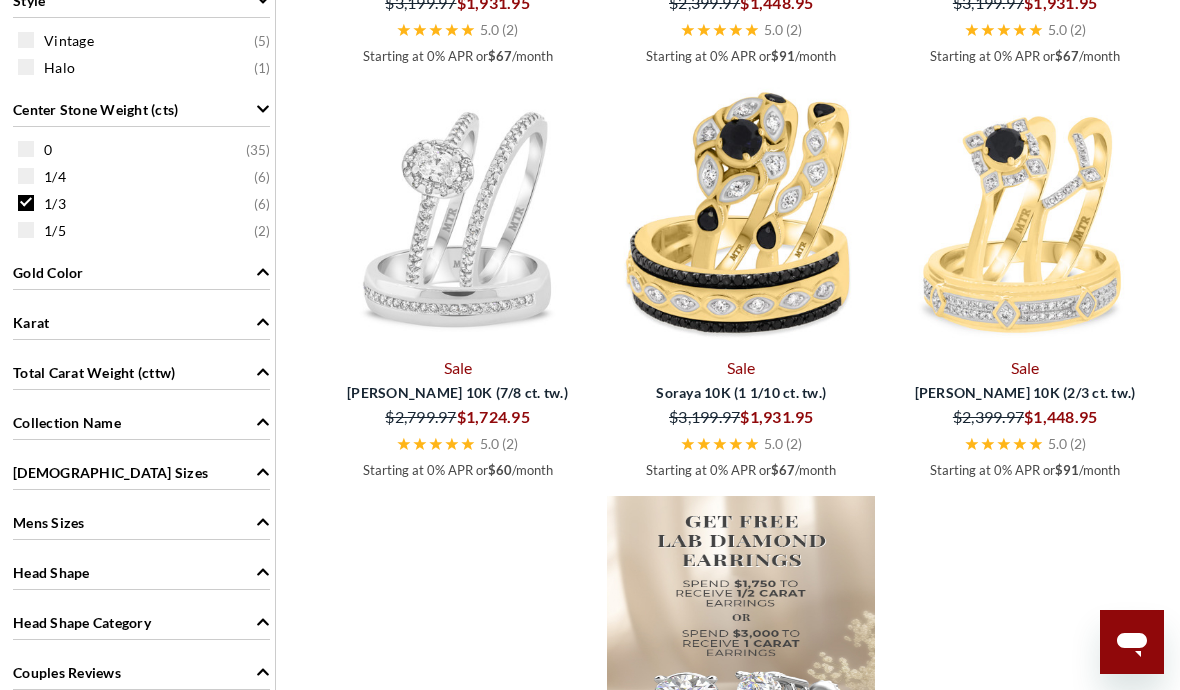 scroll, scrollTop: 1325, scrollLeft: 0, axis: vertical 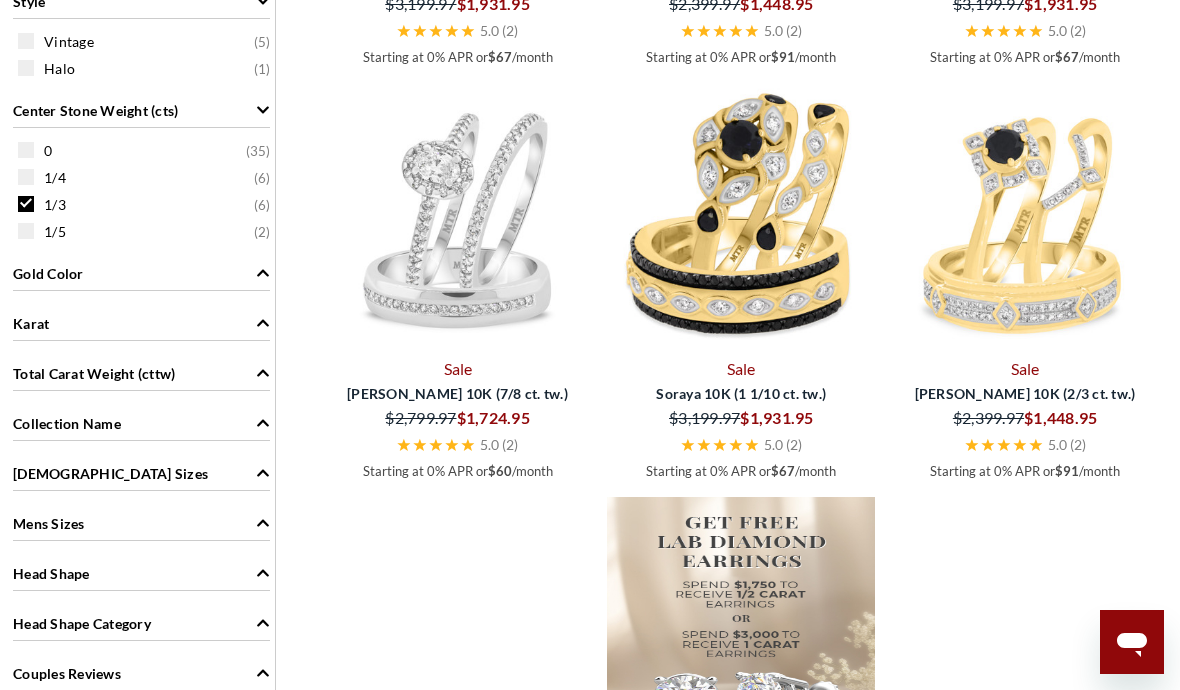 click on "1/5" at bounding box center (55, 232) 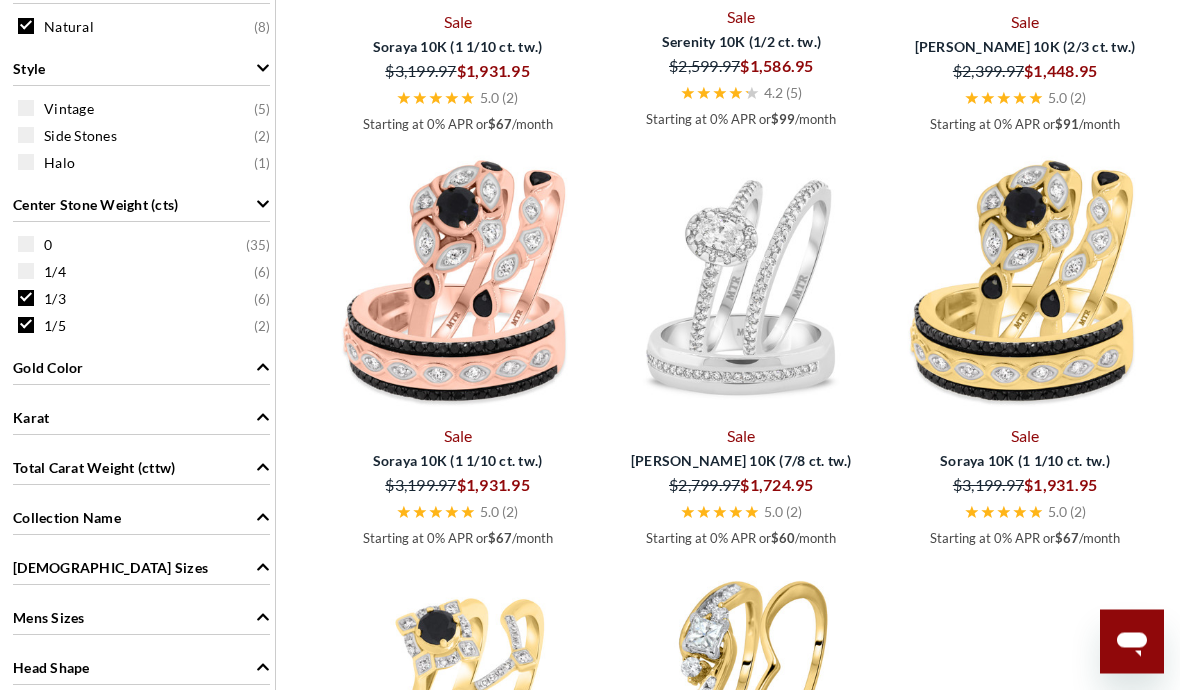 scroll, scrollTop: 1259, scrollLeft: 0, axis: vertical 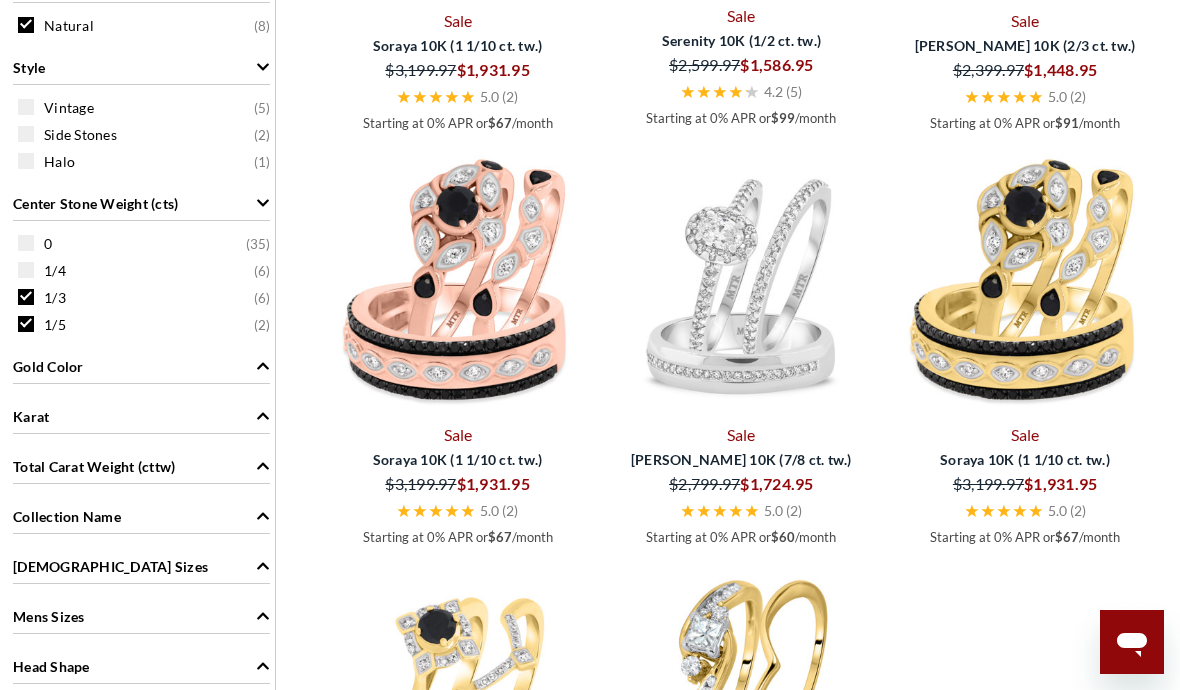 click 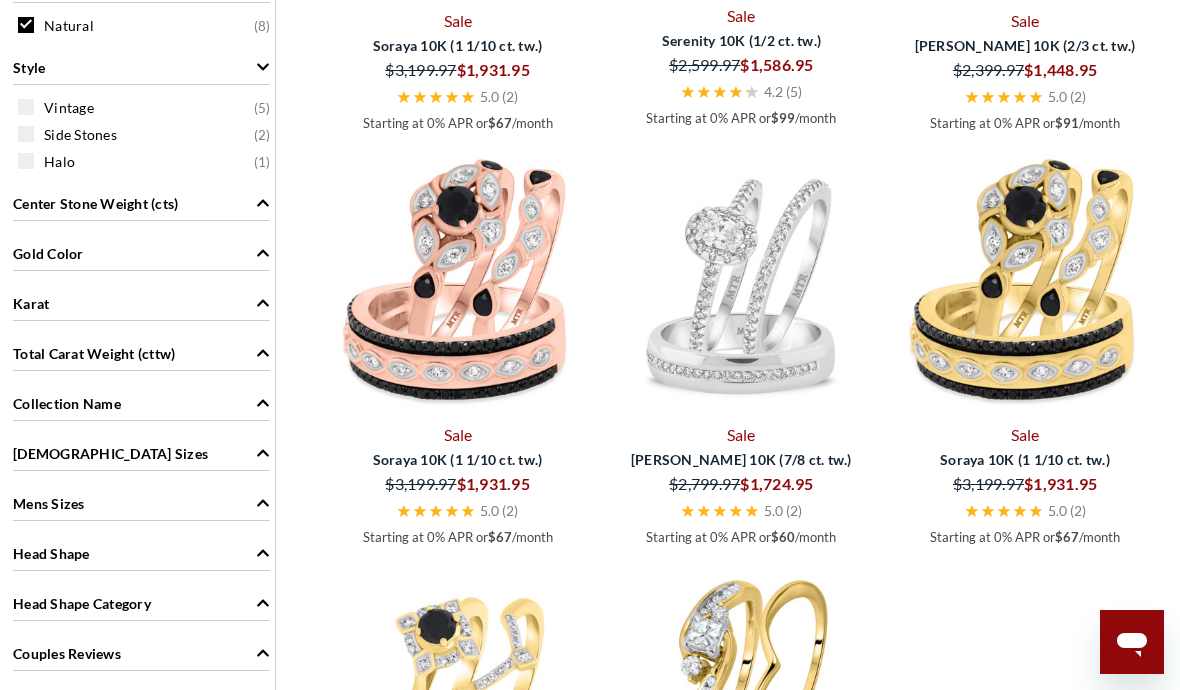 click at bounding box center [263, 253] 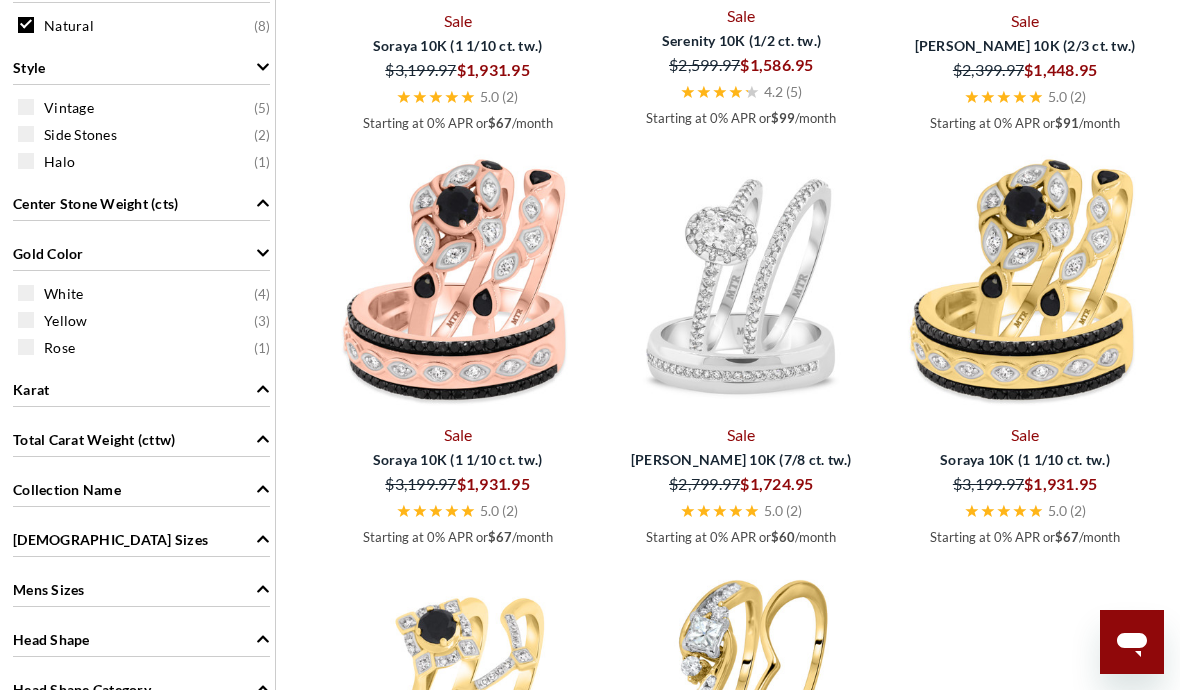 click at bounding box center [26, 293] 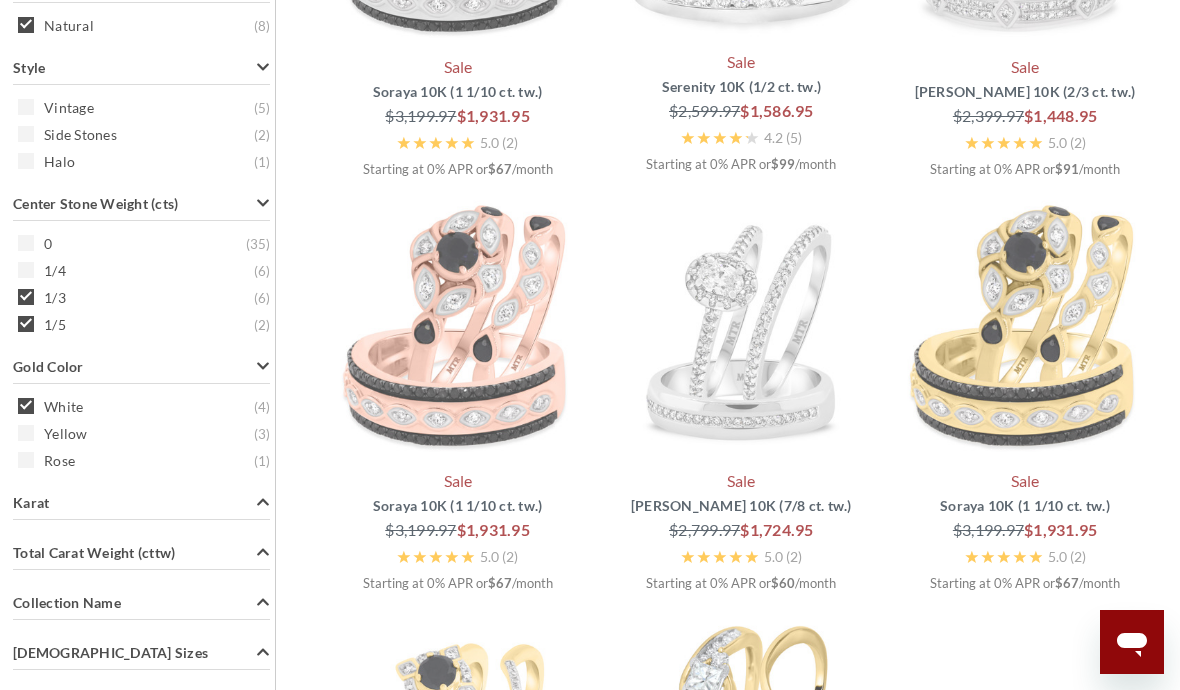 scroll, scrollTop: 820, scrollLeft: 0, axis: vertical 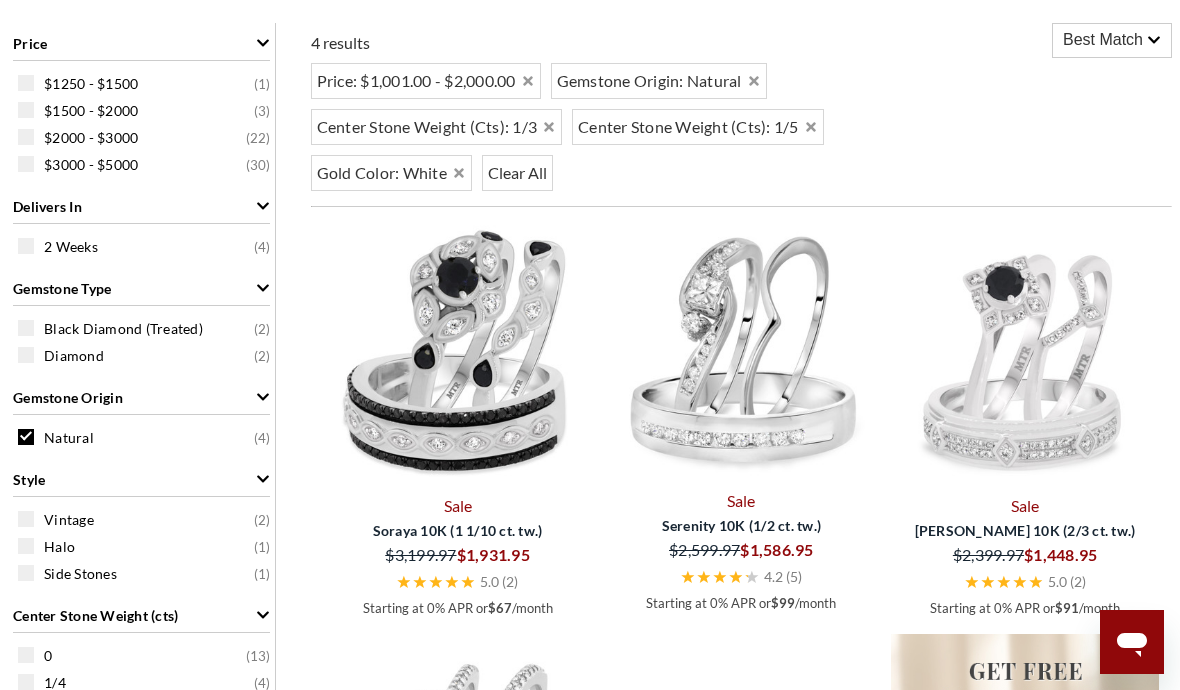 click at bounding box center [26, 519] 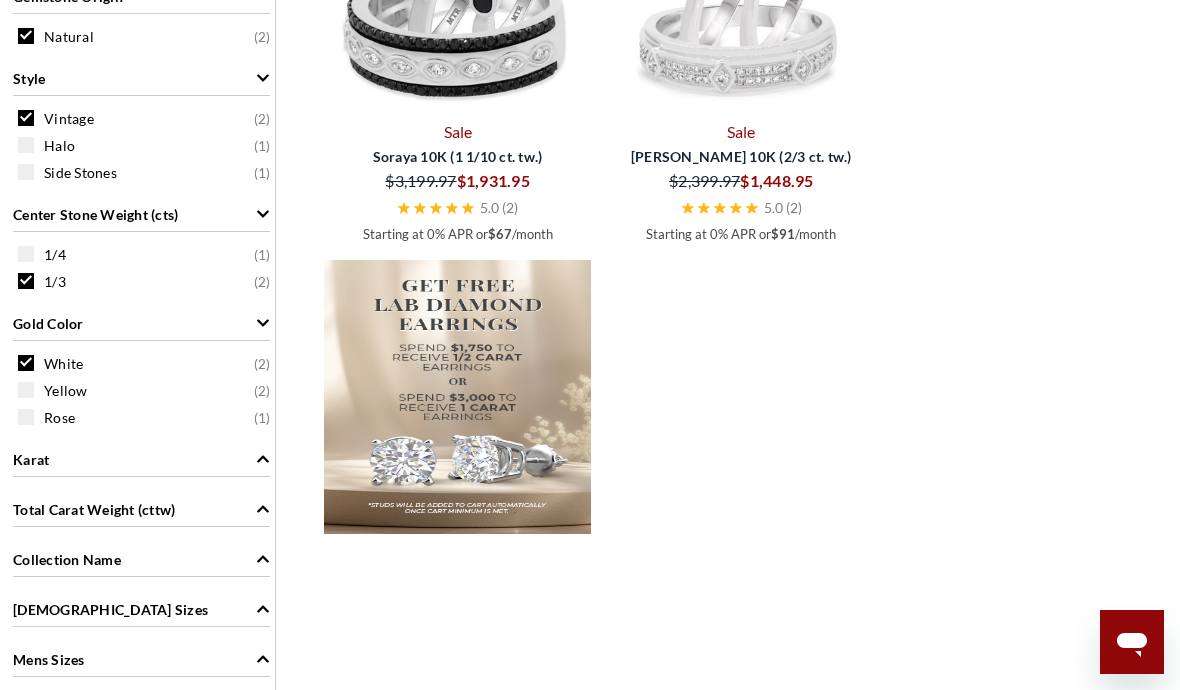 scroll, scrollTop: 1193, scrollLeft: 0, axis: vertical 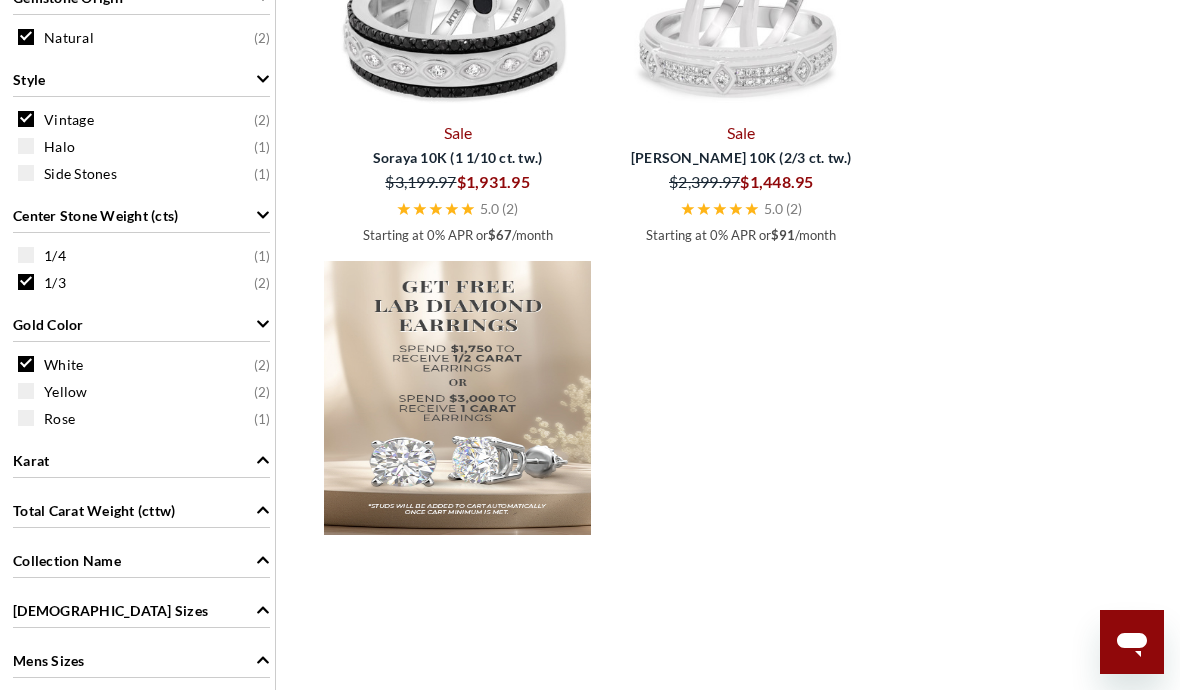 click on "Side Stones   ( 1 )" at bounding box center (146, 173) 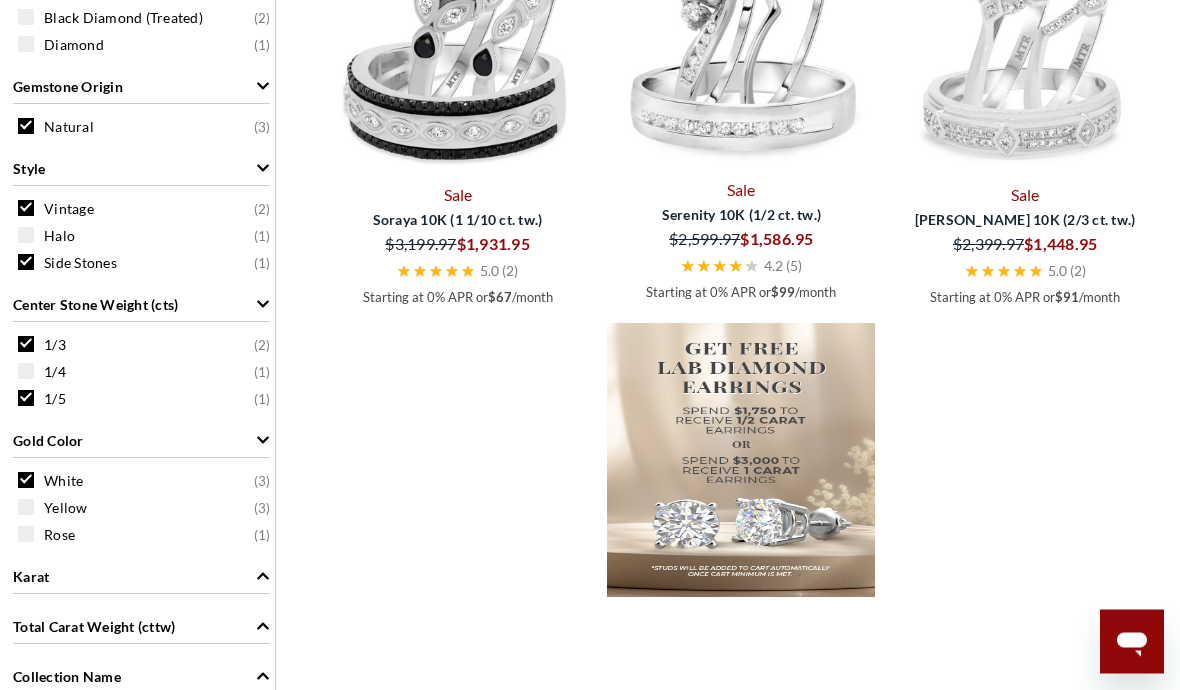 scroll, scrollTop: 1126, scrollLeft: 0, axis: vertical 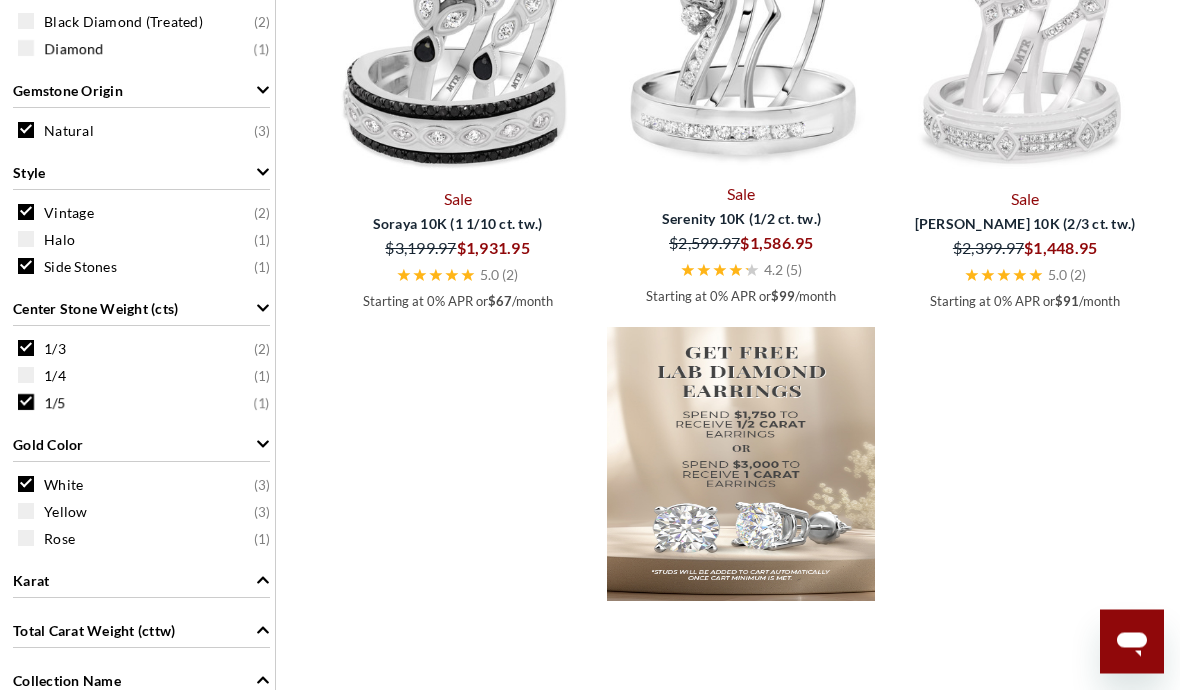 click on "Karat" at bounding box center [141, 580] 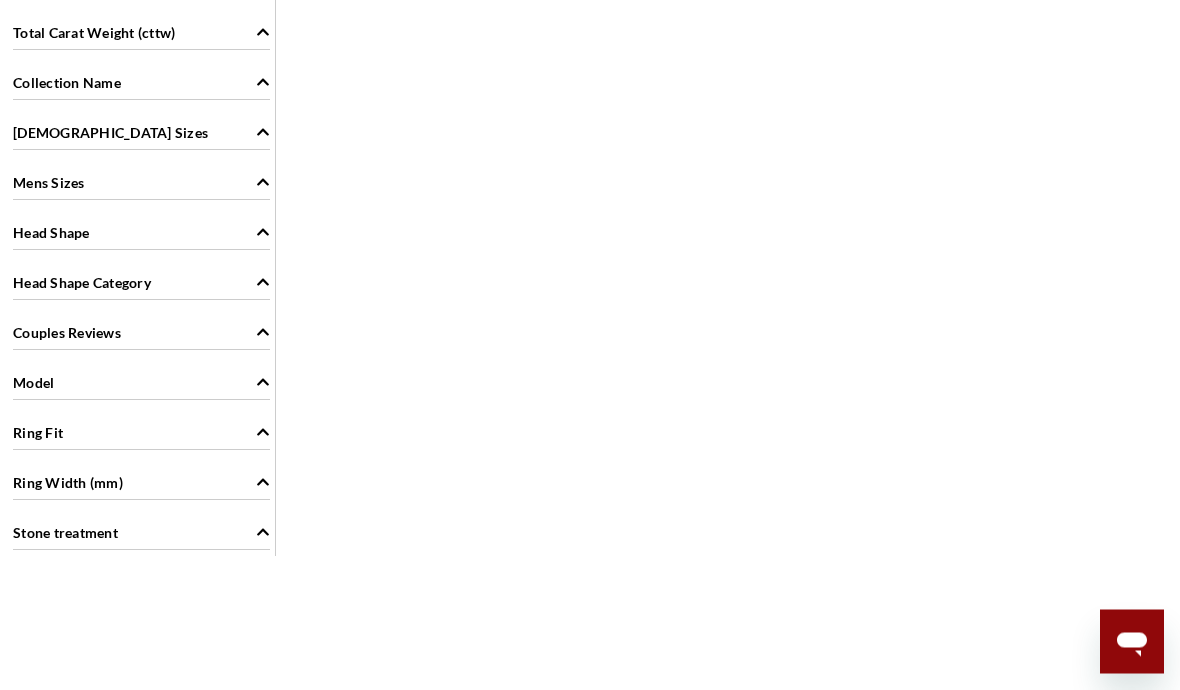 scroll, scrollTop: 1758, scrollLeft: 0, axis: vertical 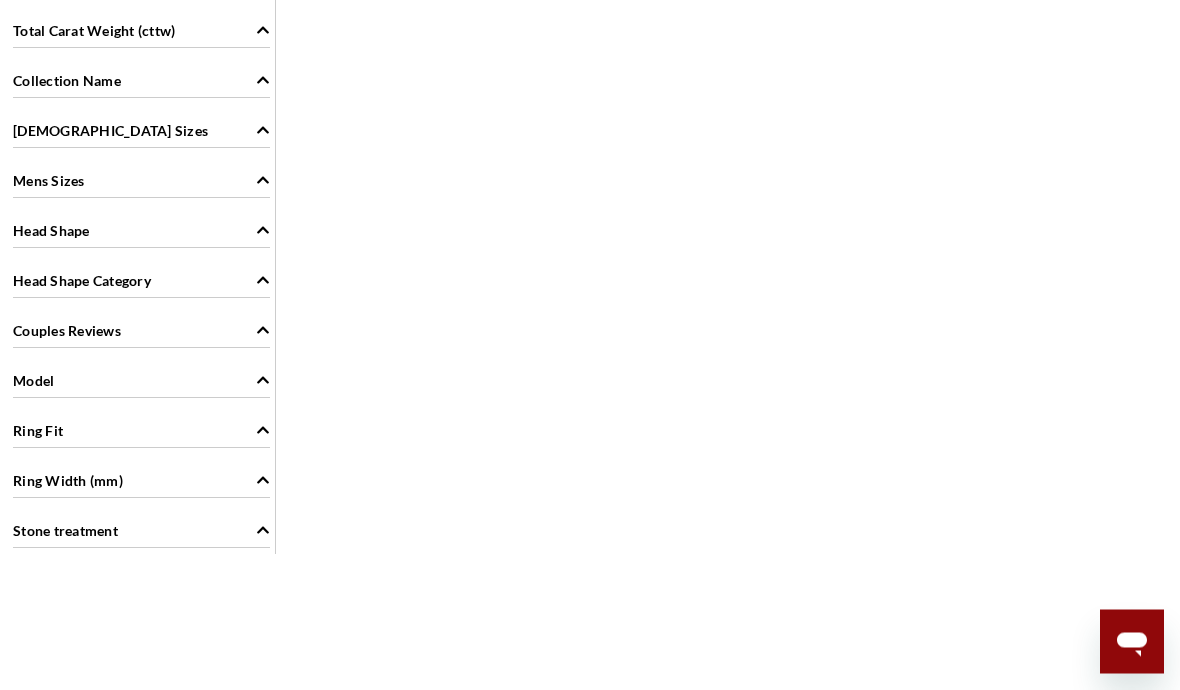 click 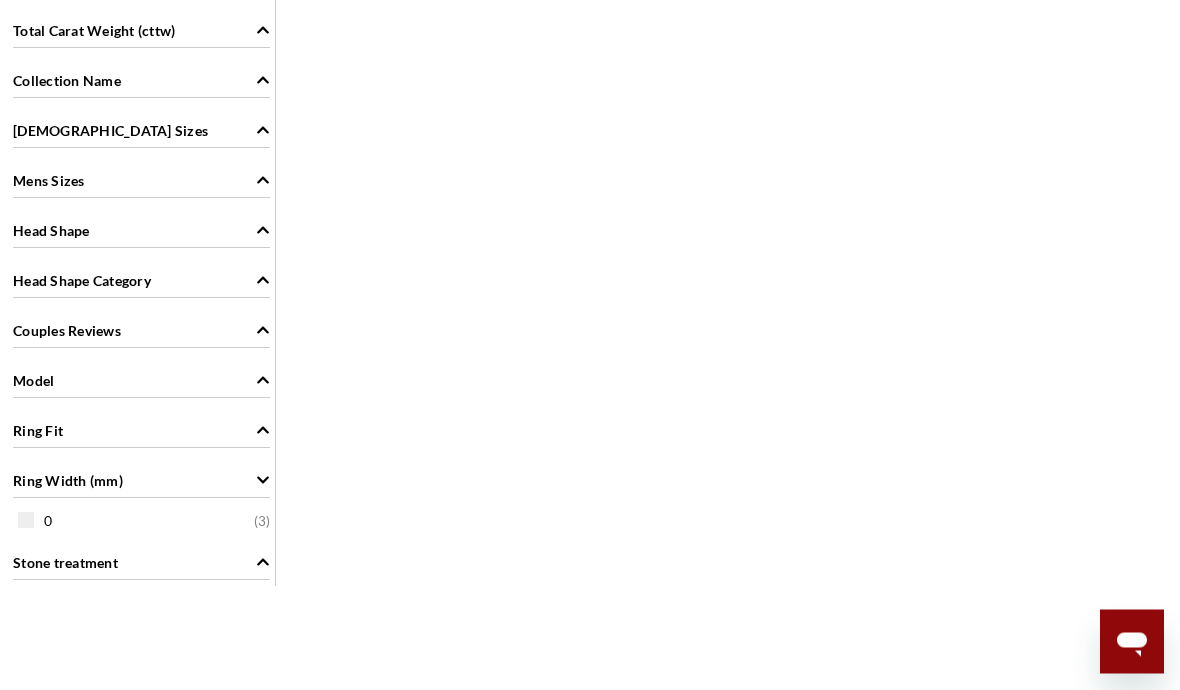 scroll, scrollTop: 1759, scrollLeft: 0, axis: vertical 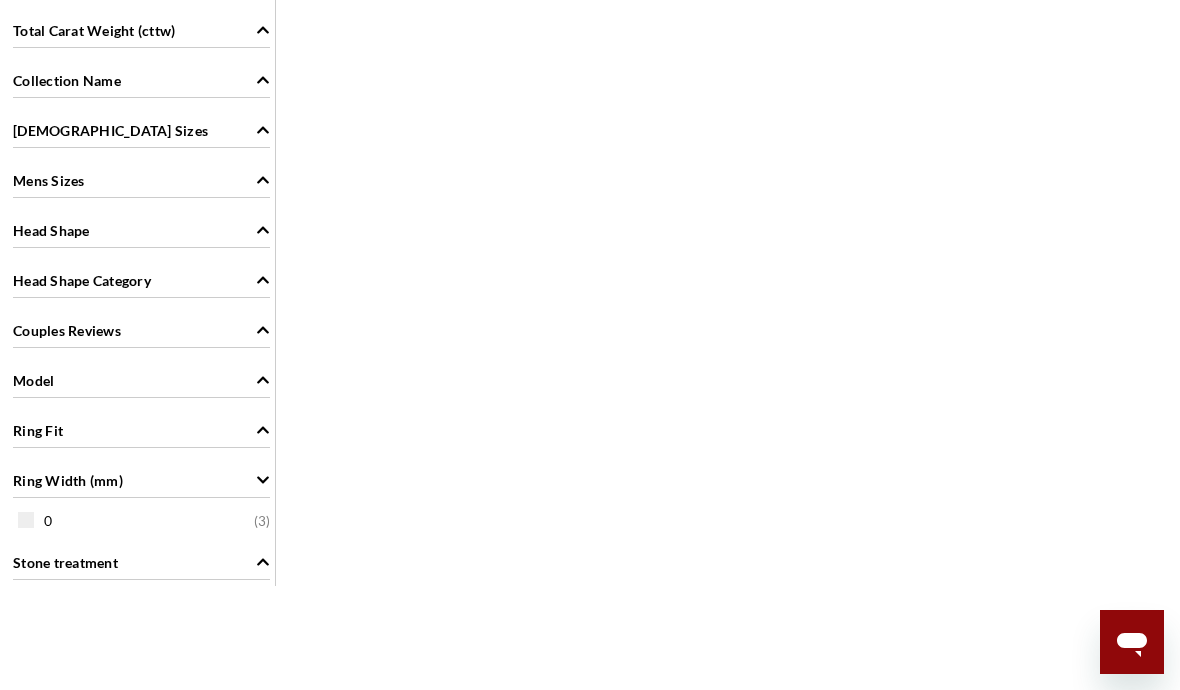 click on "Stone treatment" at bounding box center [141, 561] 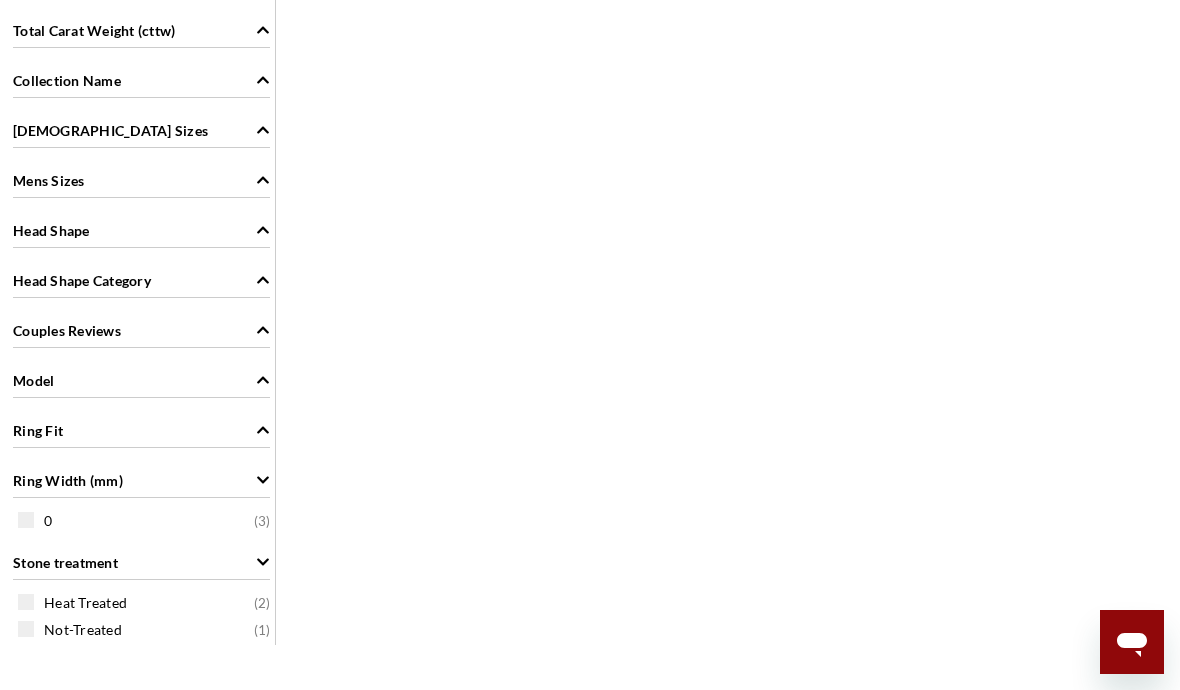 click 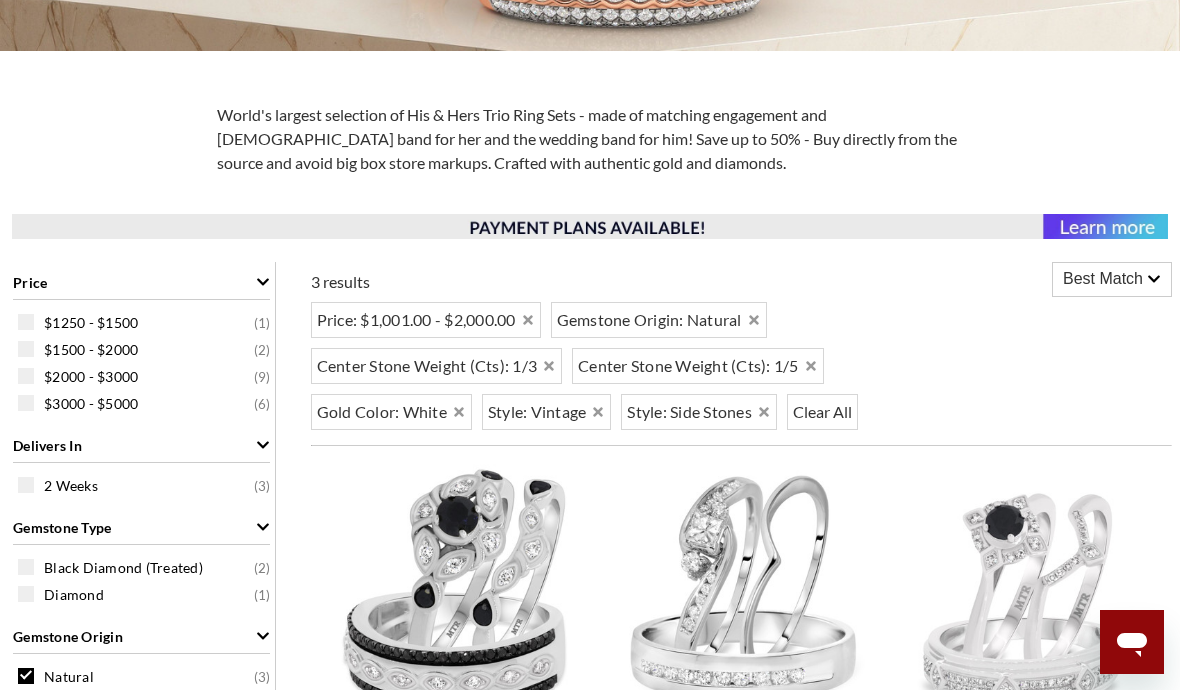 scroll, scrollTop: 548, scrollLeft: 0, axis: vertical 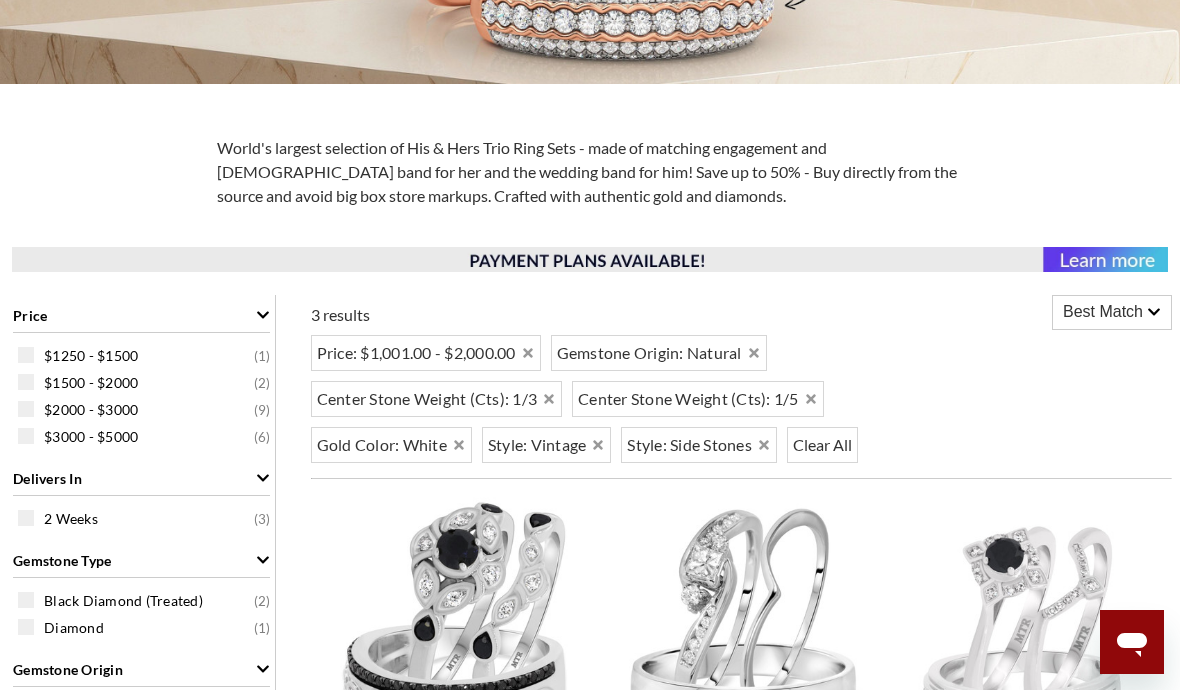click on "$2000 - $3000" at bounding box center (91, 410) 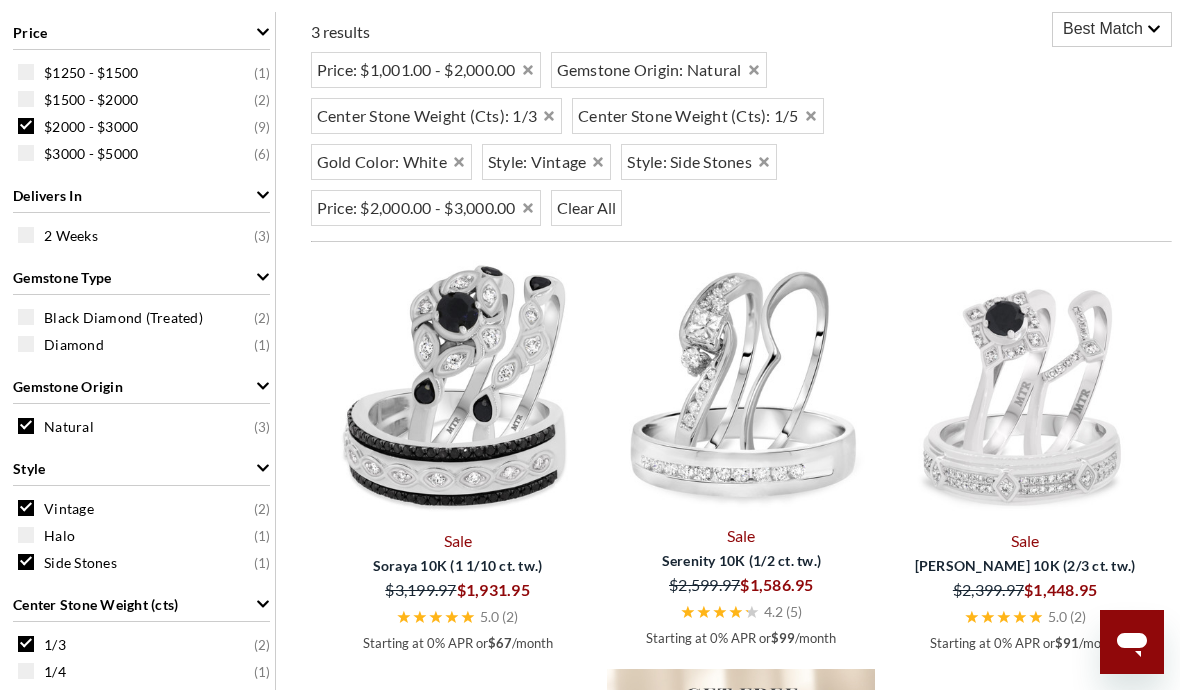 scroll, scrollTop: 829, scrollLeft: 0, axis: vertical 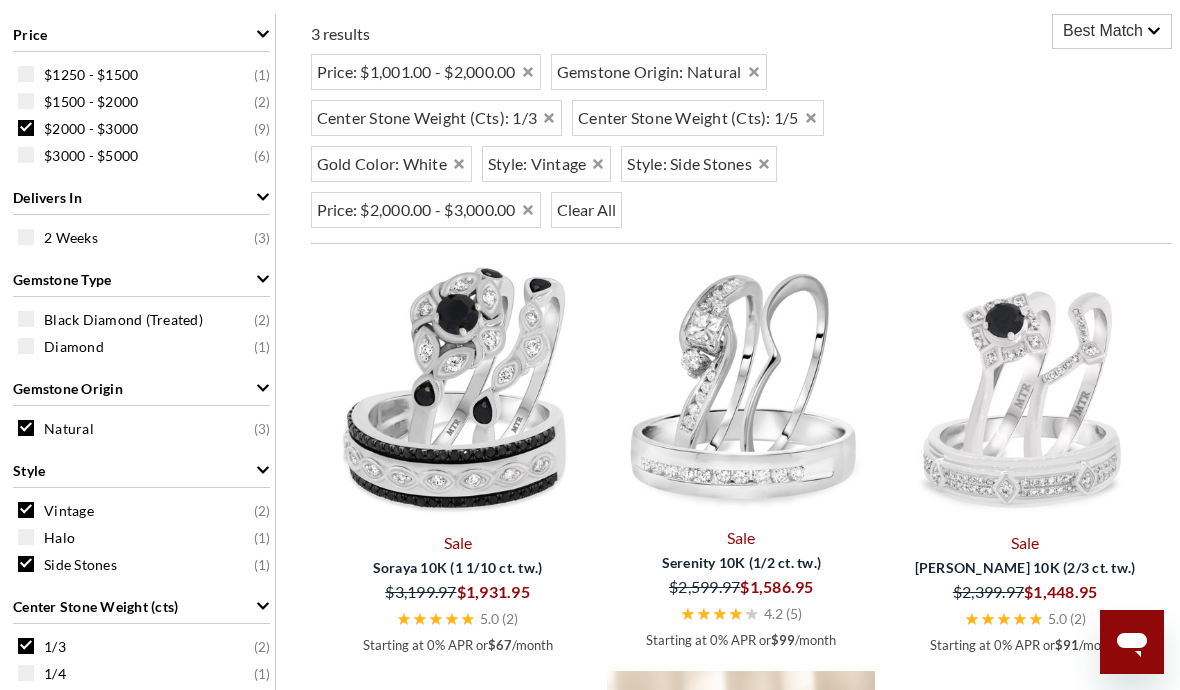 click on "Diamond   ( 1 )" at bounding box center [146, 346] 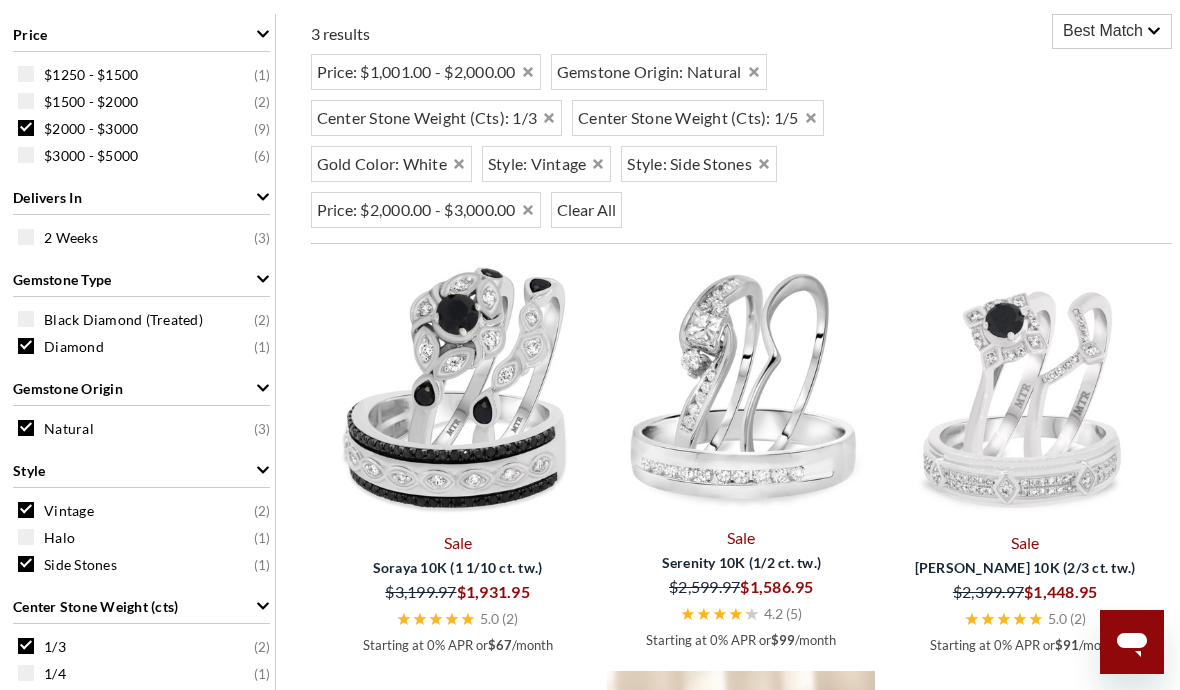 scroll, scrollTop: 820, scrollLeft: 0, axis: vertical 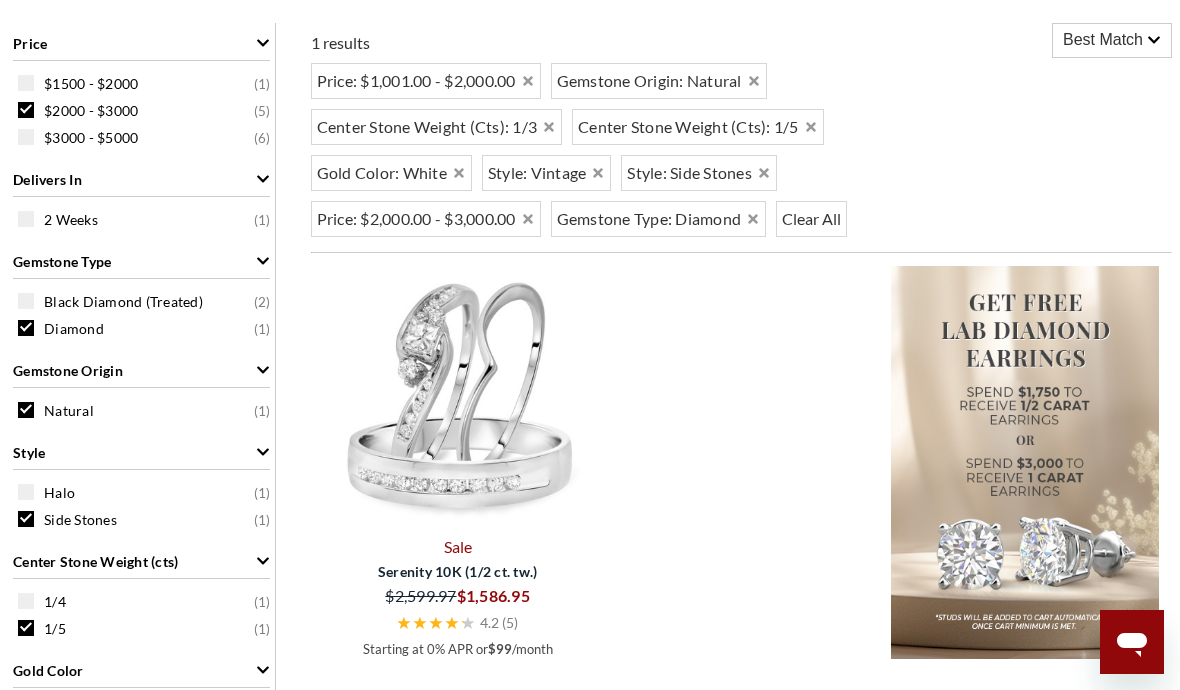 click on "Black Diamond (Treated)   ( 2 )" at bounding box center (146, 301) 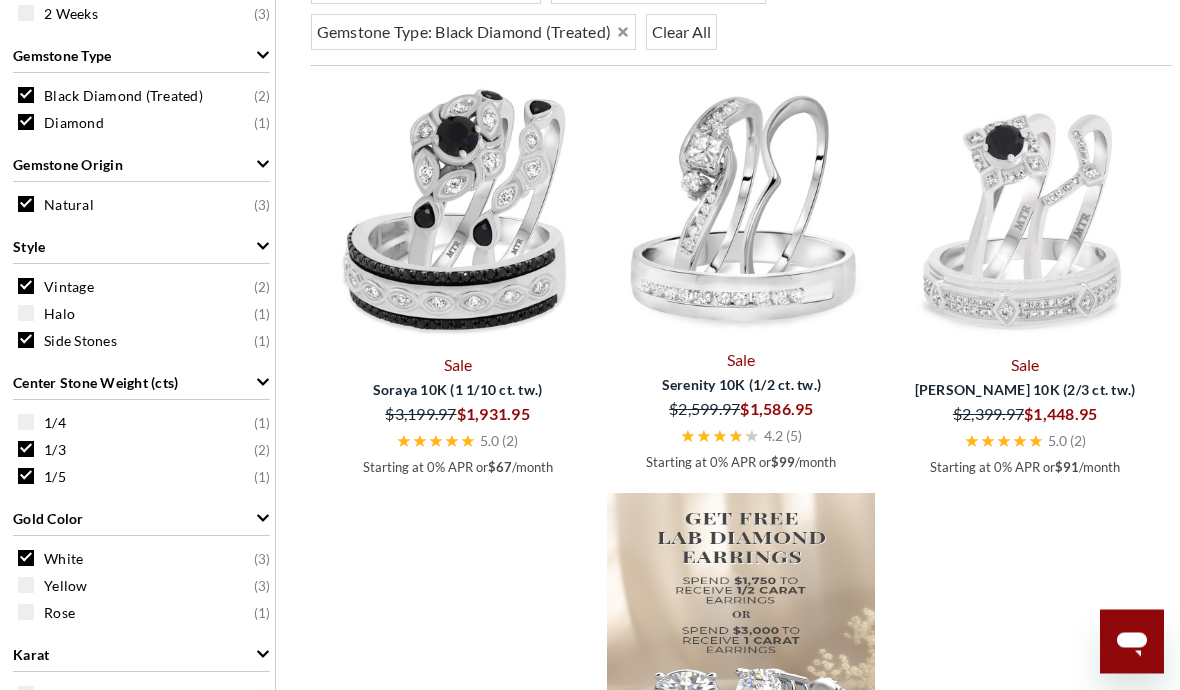 scroll, scrollTop: 1049, scrollLeft: 0, axis: vertical 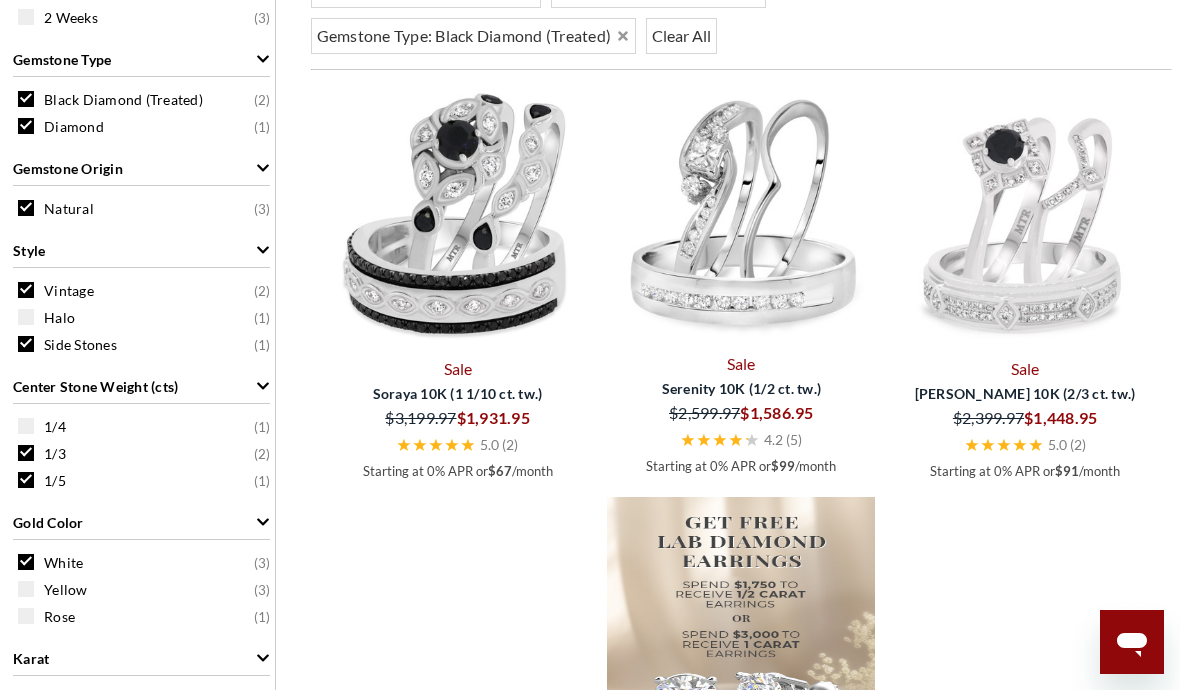 click at bounding box center (26, 317) 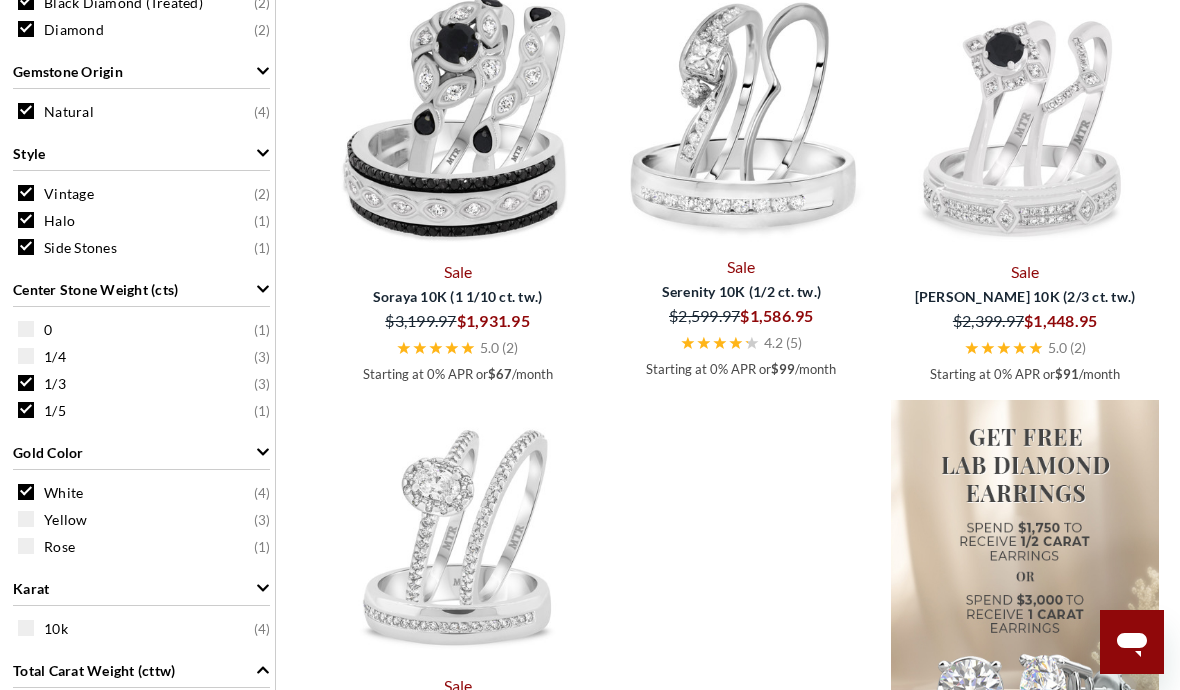 scroll, scrollTop: 1145, scrollLeft: 0, axis: vertical 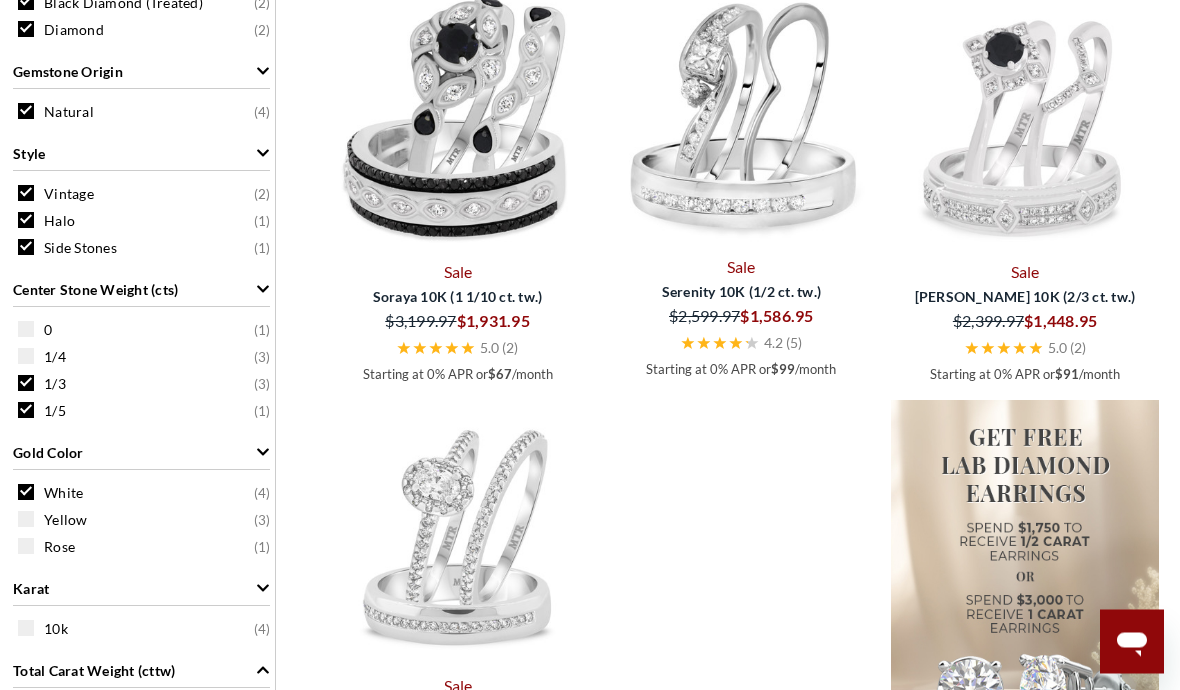 click at bounding box center [26, 357] 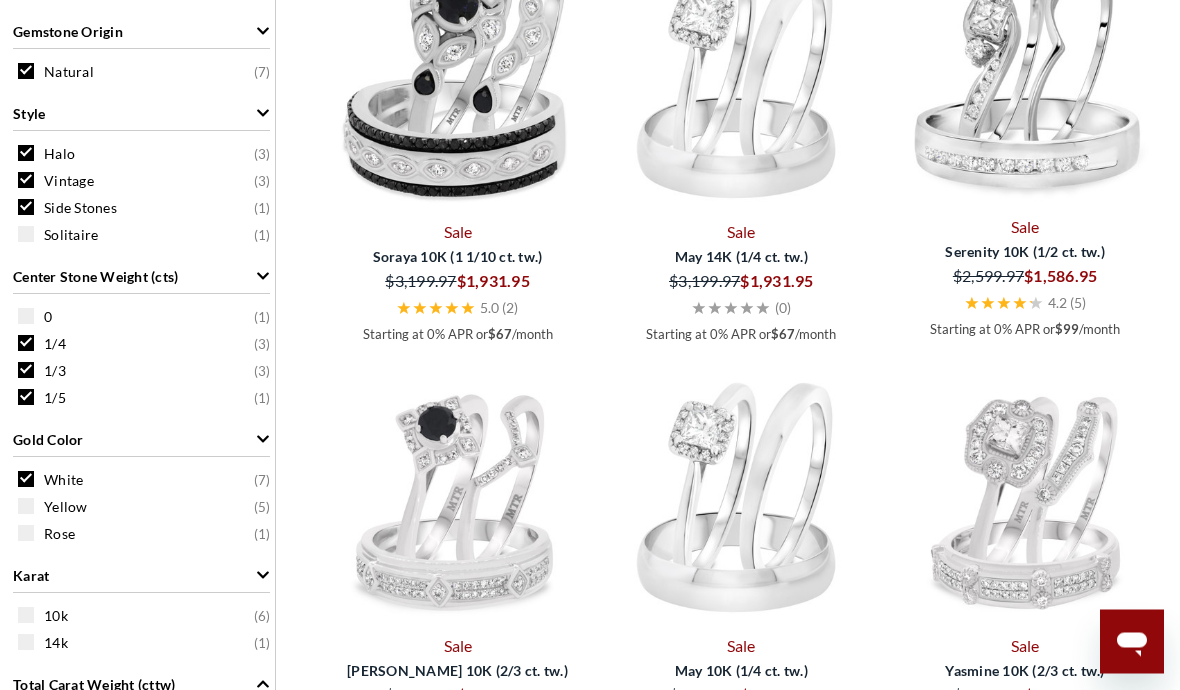 scroll, scrollTop: 1189, scrollLeft: 0, axis: vertical 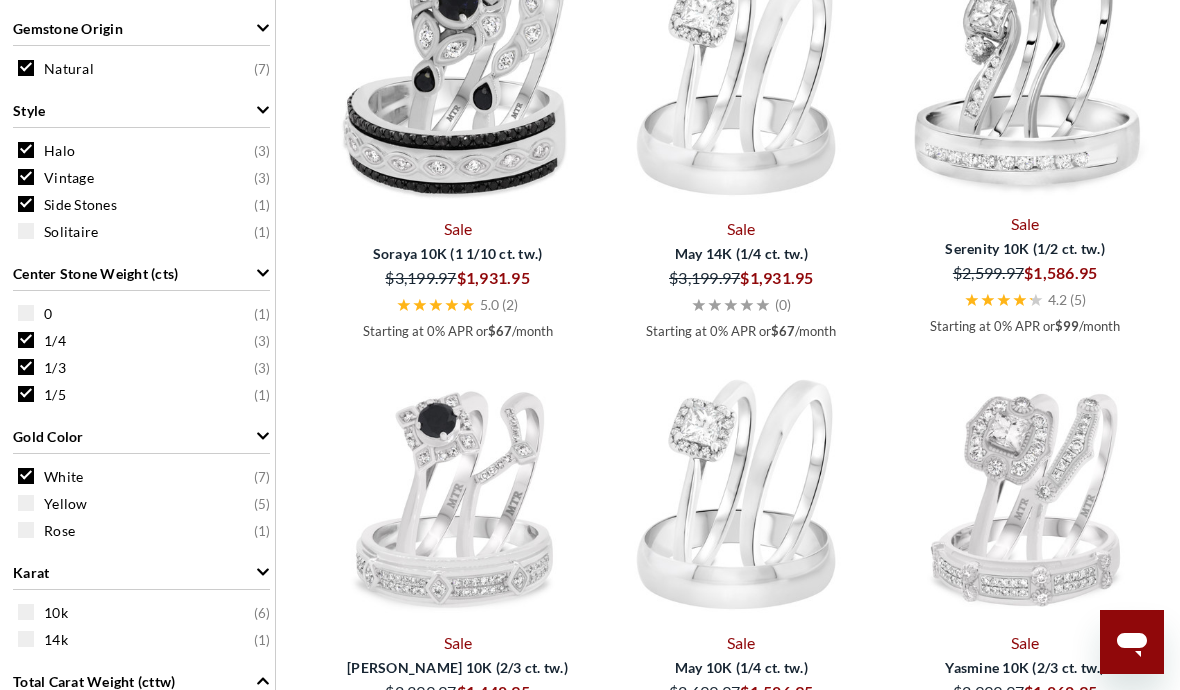click at bounding box center [26, 340] 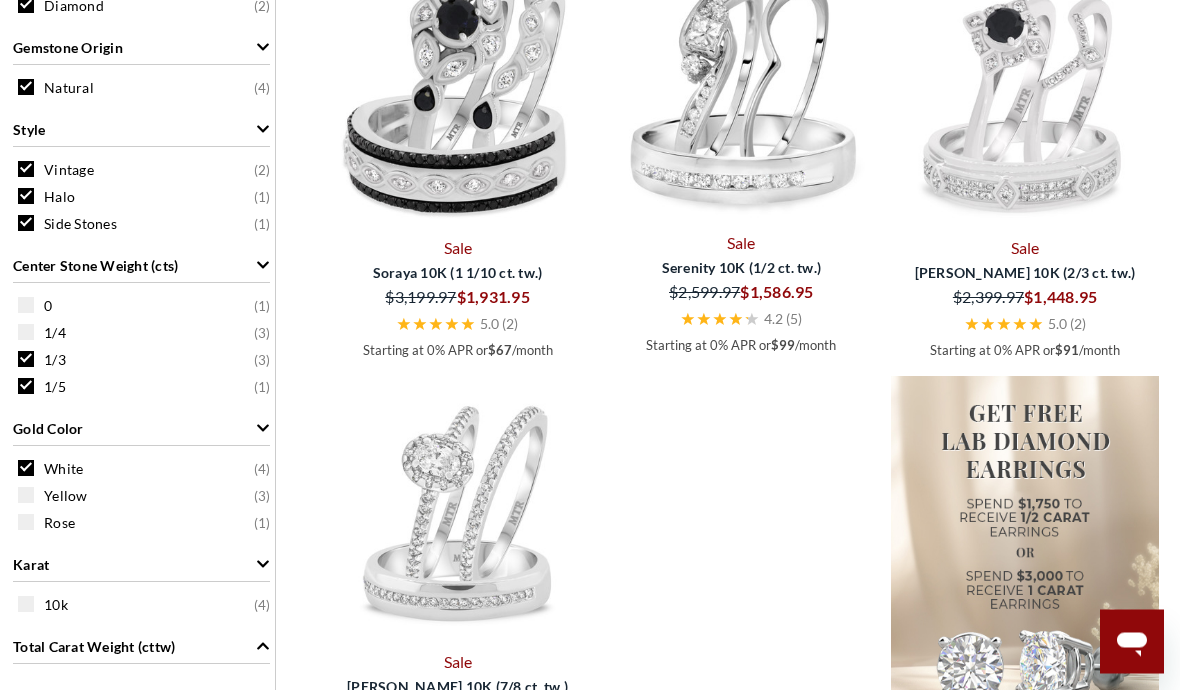 scroll, scrollTop: 1170, scrollLeft: 0, axis: vertical 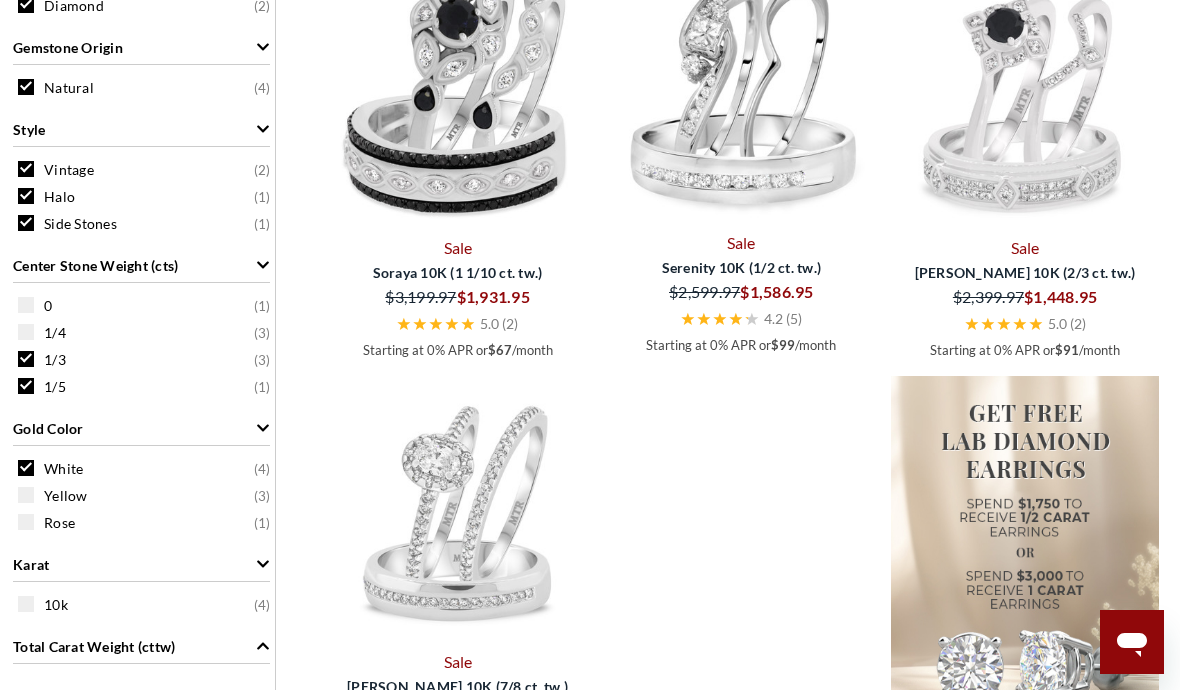 click at bounding box center (26, 386) 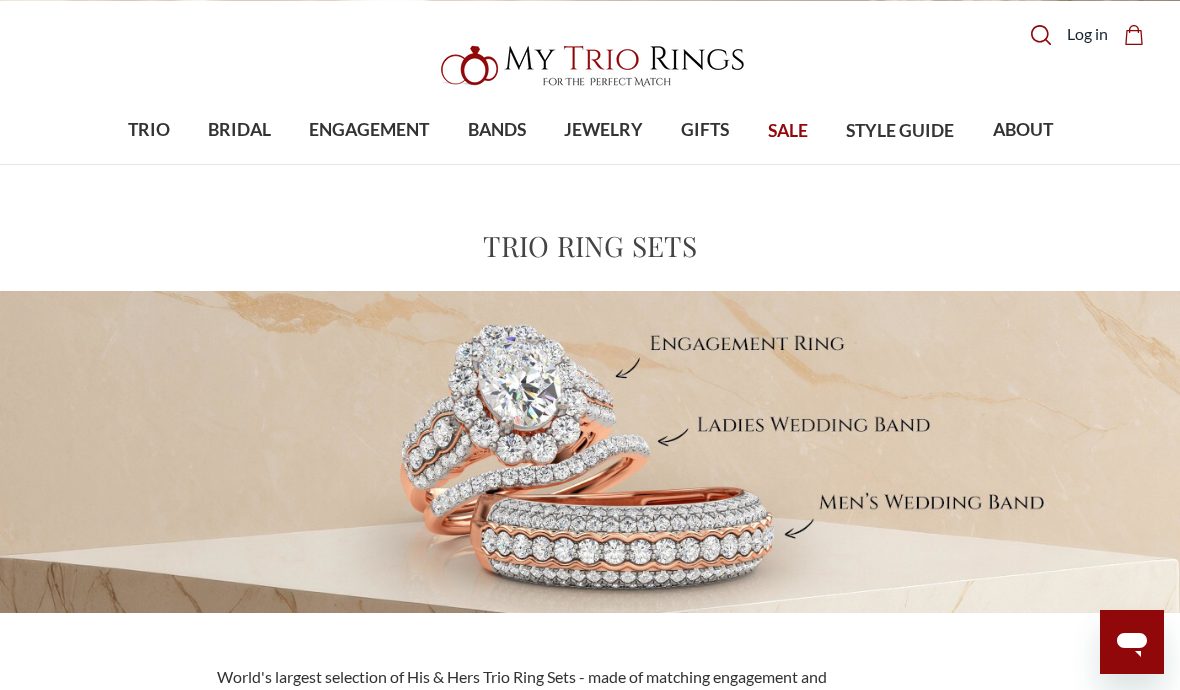 scroll, scrollTop: 0, scrollLeft: 0, axis: both 